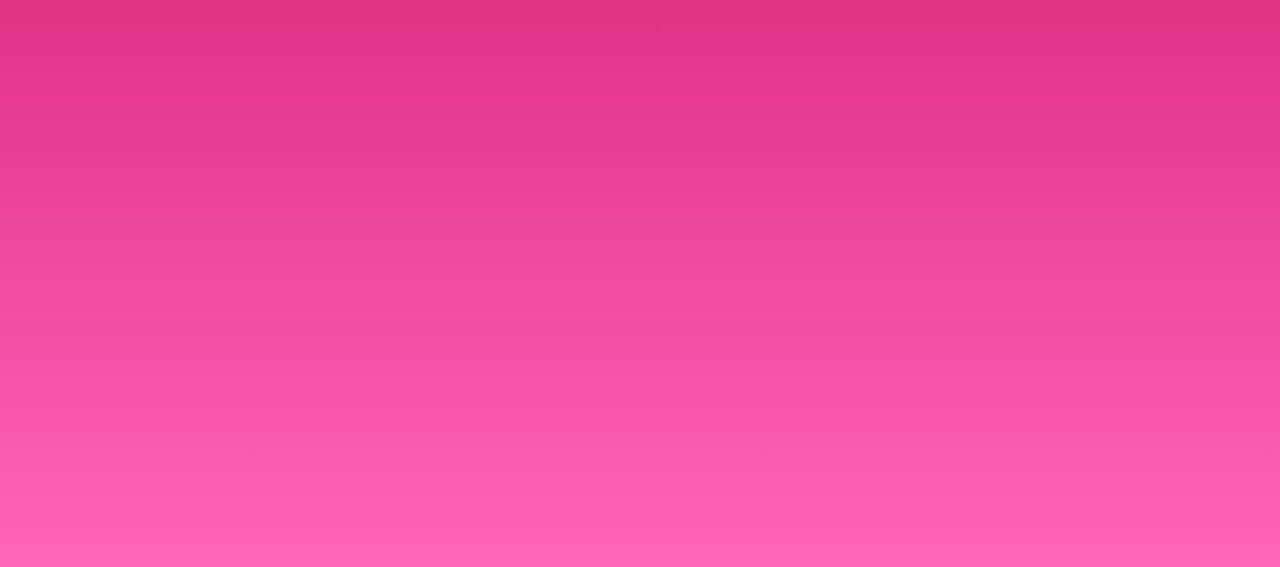 scroll, scrollTop: 0, scrollLeft: 0, axis: both 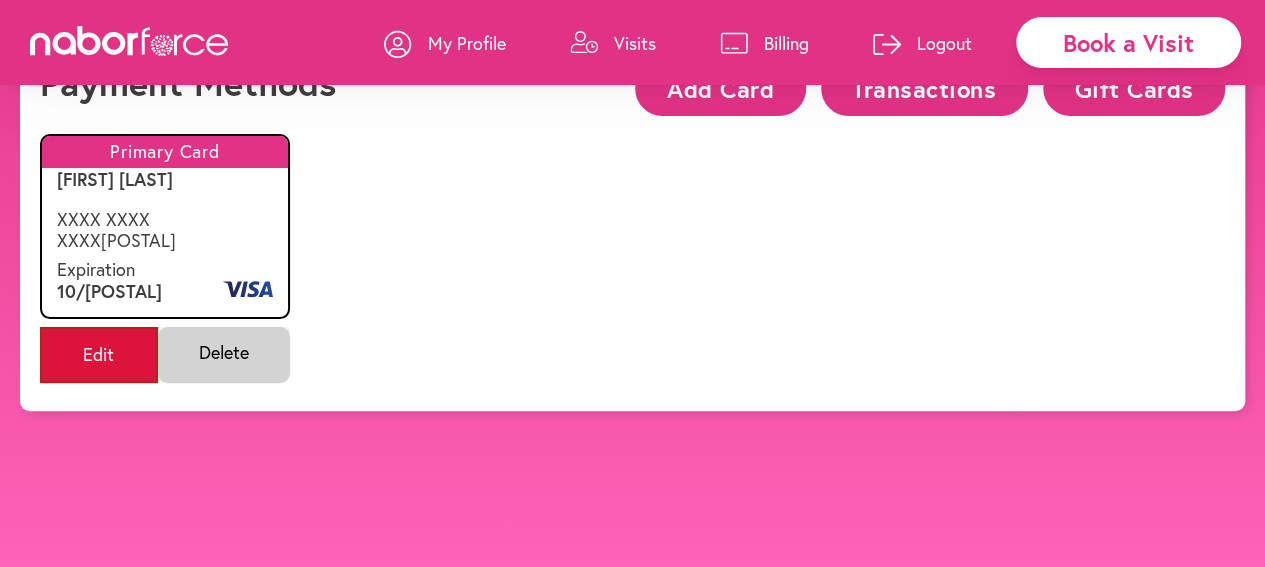 click on "Edit" at bounding box center (99, 355) 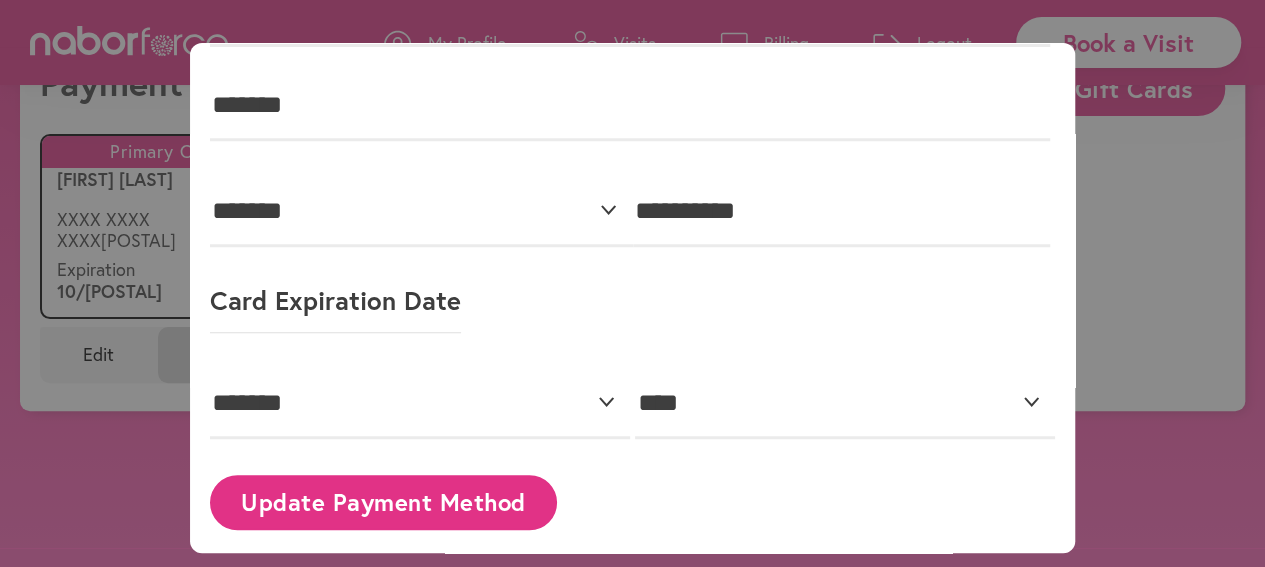 scroll, scrollTop: 424, scrollLeft: 0, axis: vertical 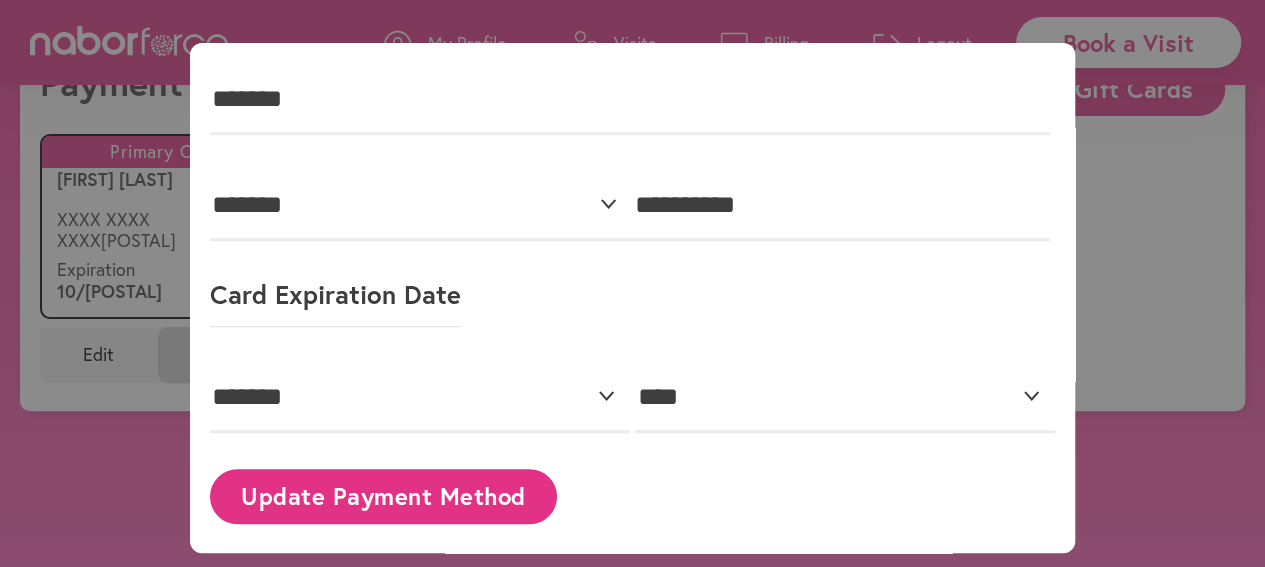 click on "Update Payment Method" at bounding box center [384, 496] 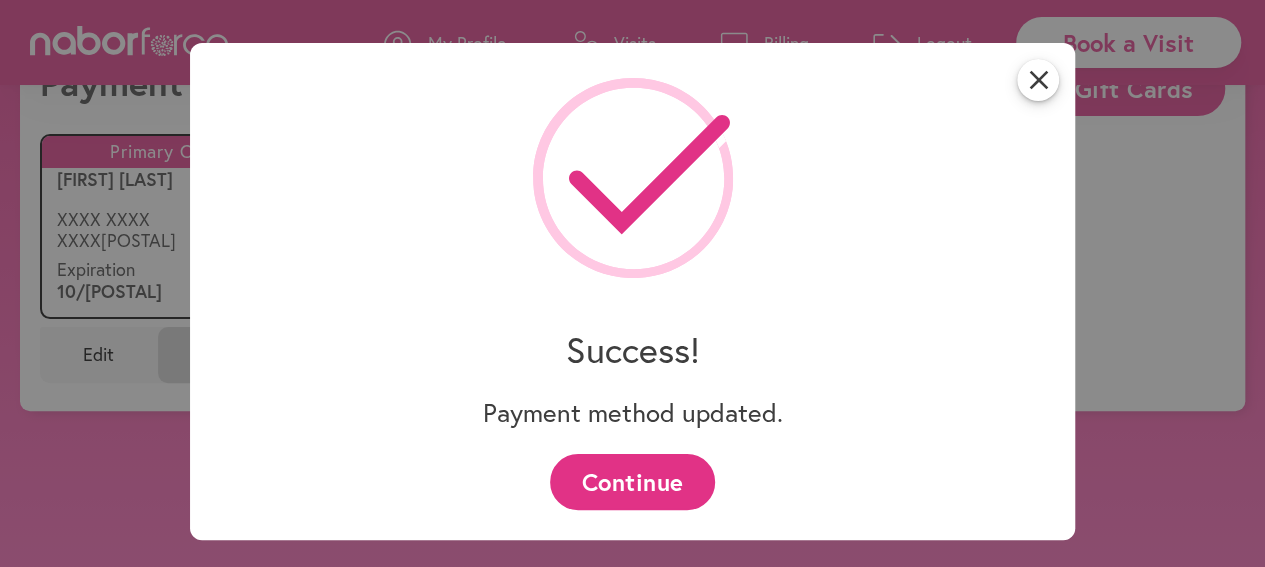 scroll, scrollTop: 0, scrollLeft: 0, axis: both 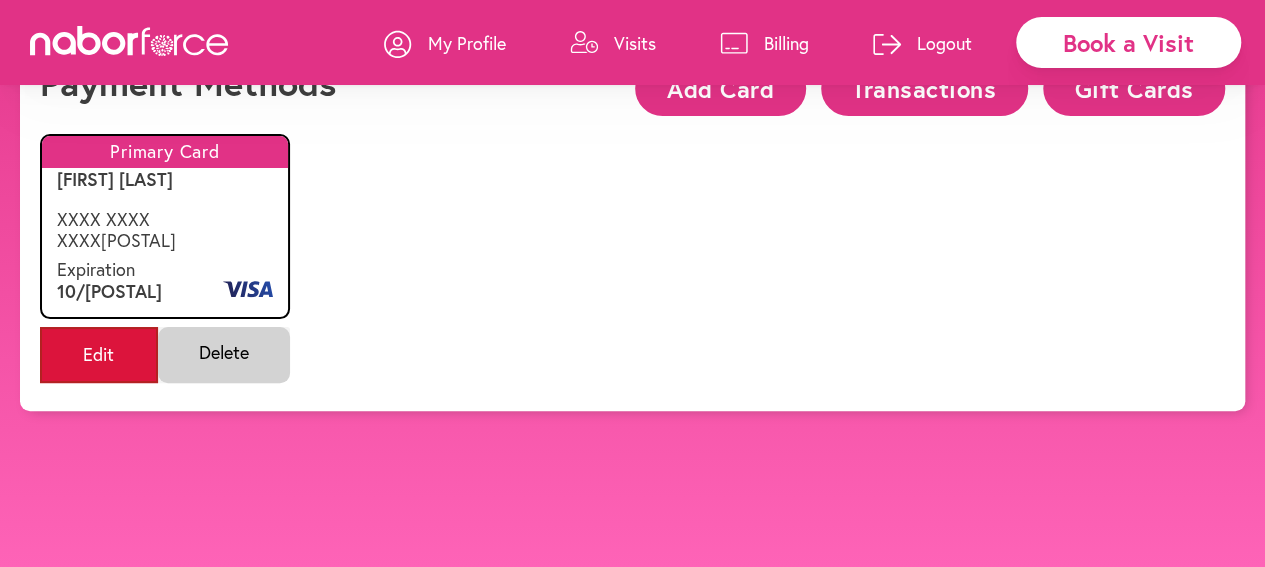 click on "Edit" at bounding box center (99, 355) 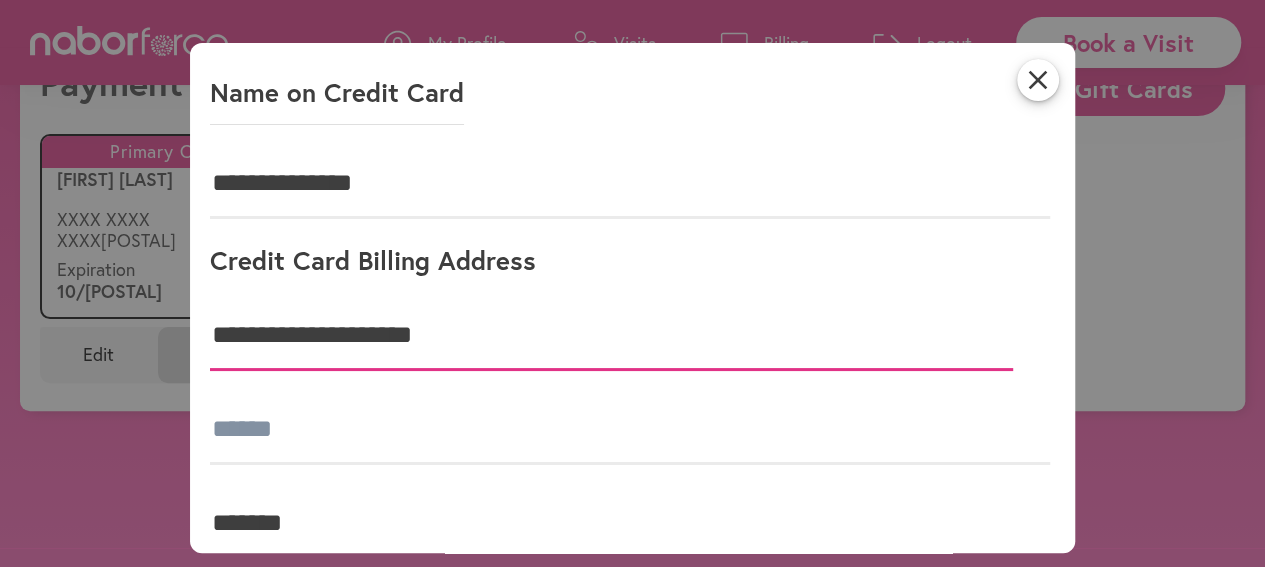 click on "**********" at bounding box center [611, 336] 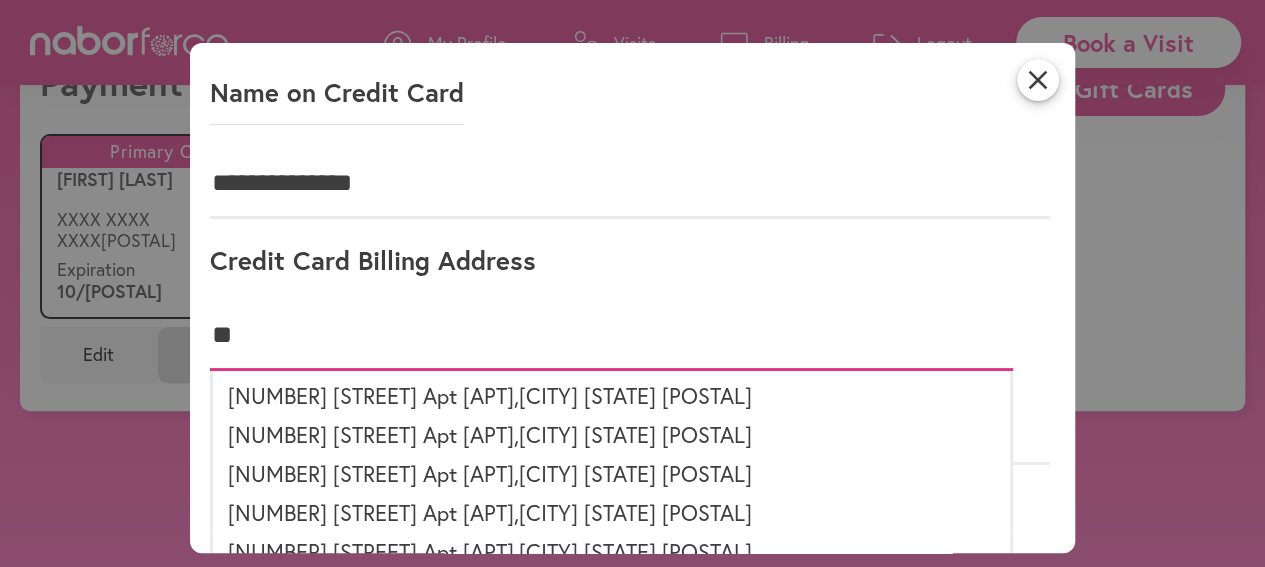 type on "*" 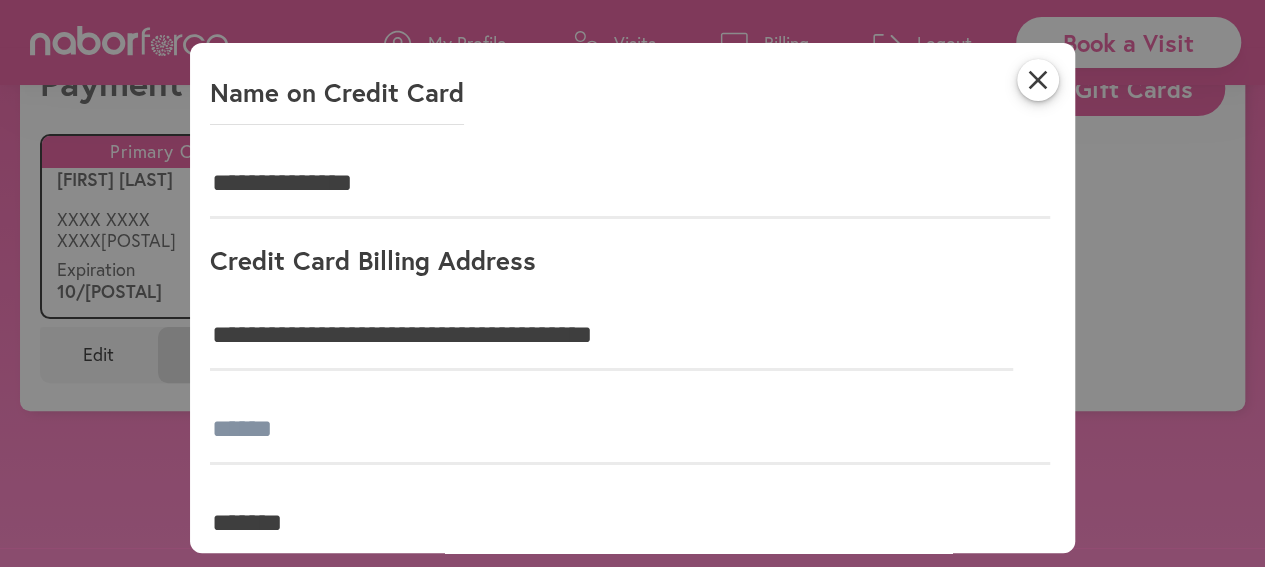 type on "**********" 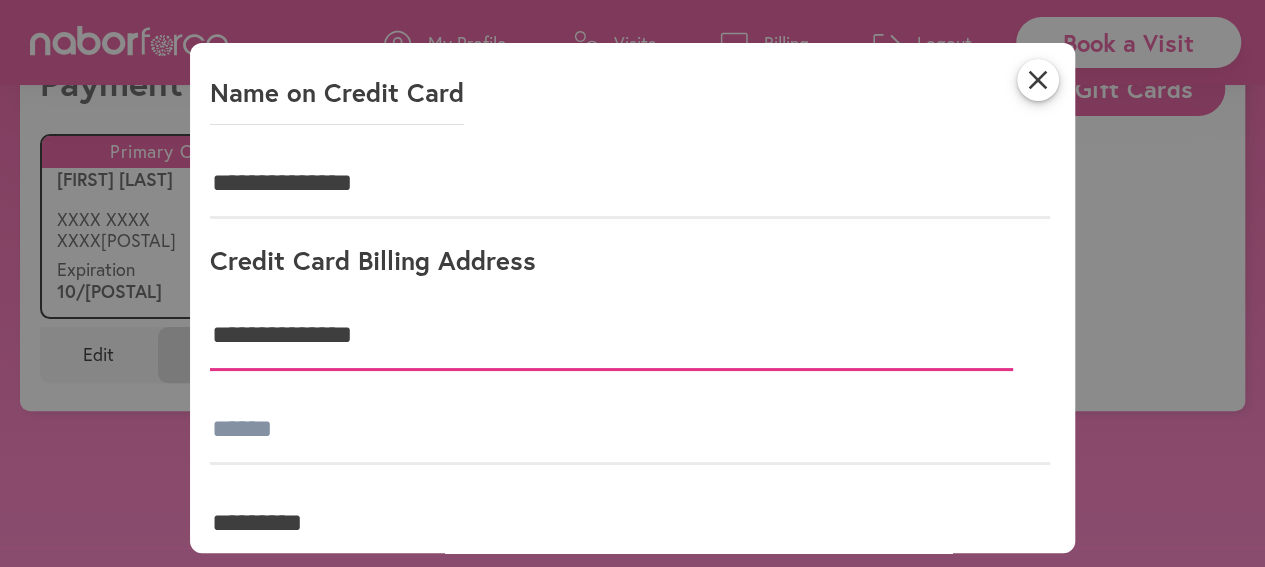 click on "**********" at bounding box center (611, 336) 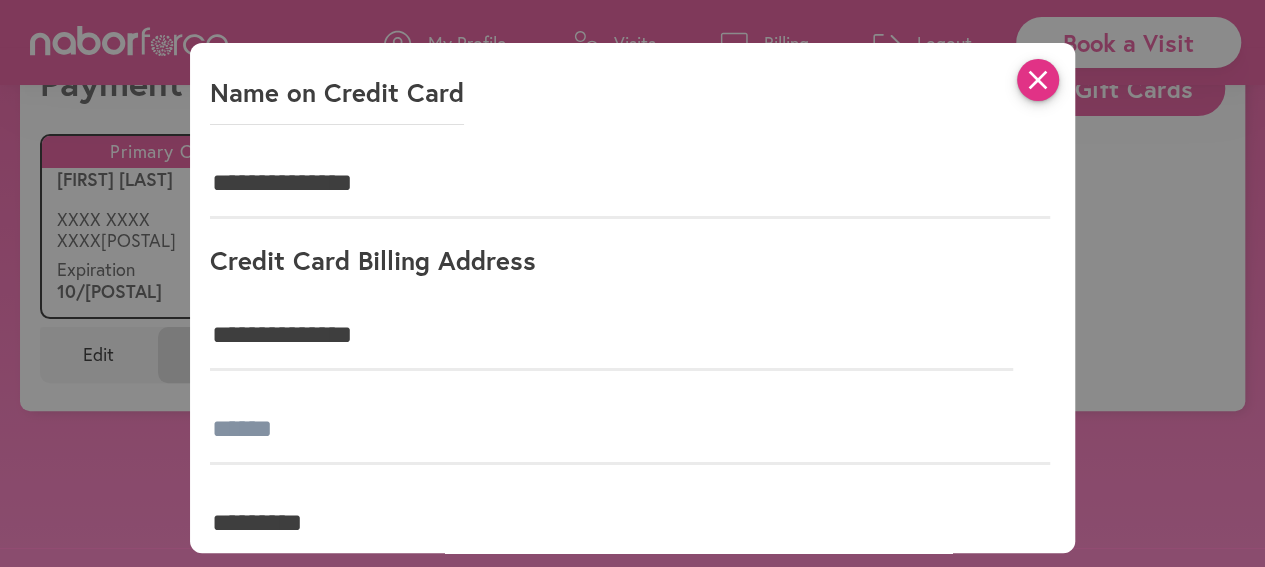 click on "close" at bounding box center [1038, 80] 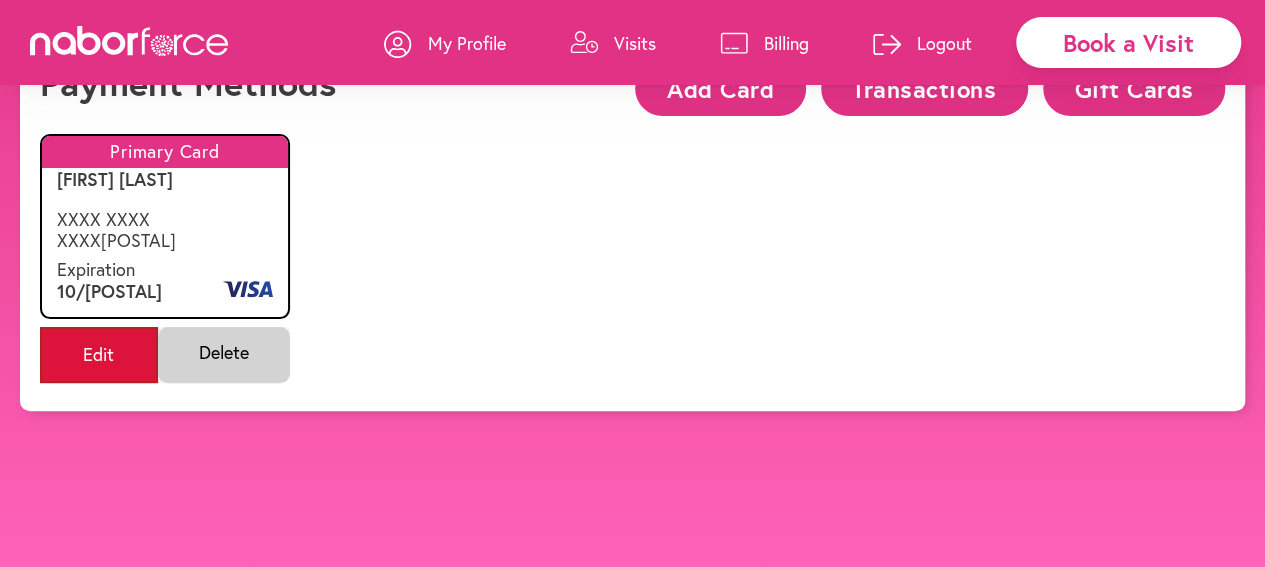 click on "Edit" at bounding box center [99, 355] 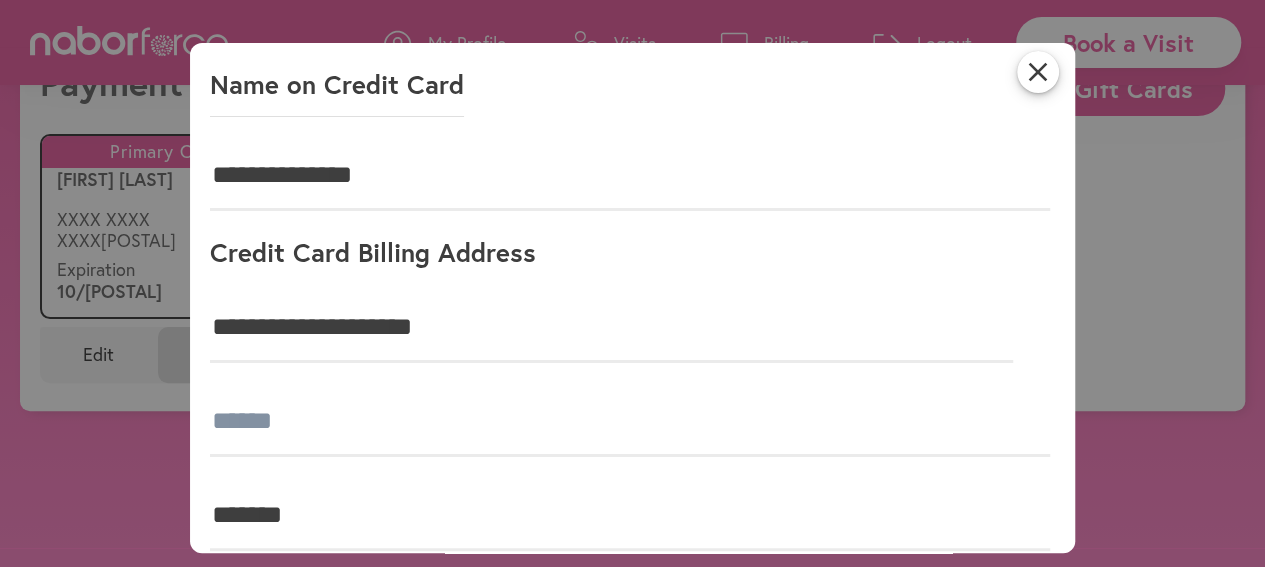 scroll, scrollTop: 0, scrollLeft: 0, axis: both 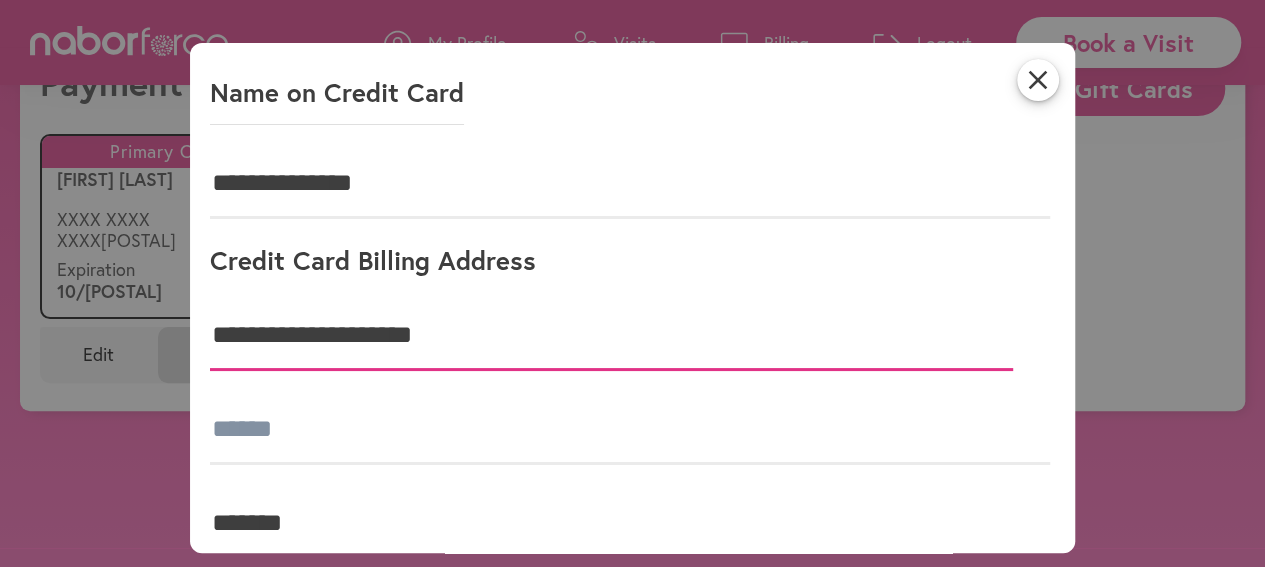 click on "**********" at bounding box center (611, 336) 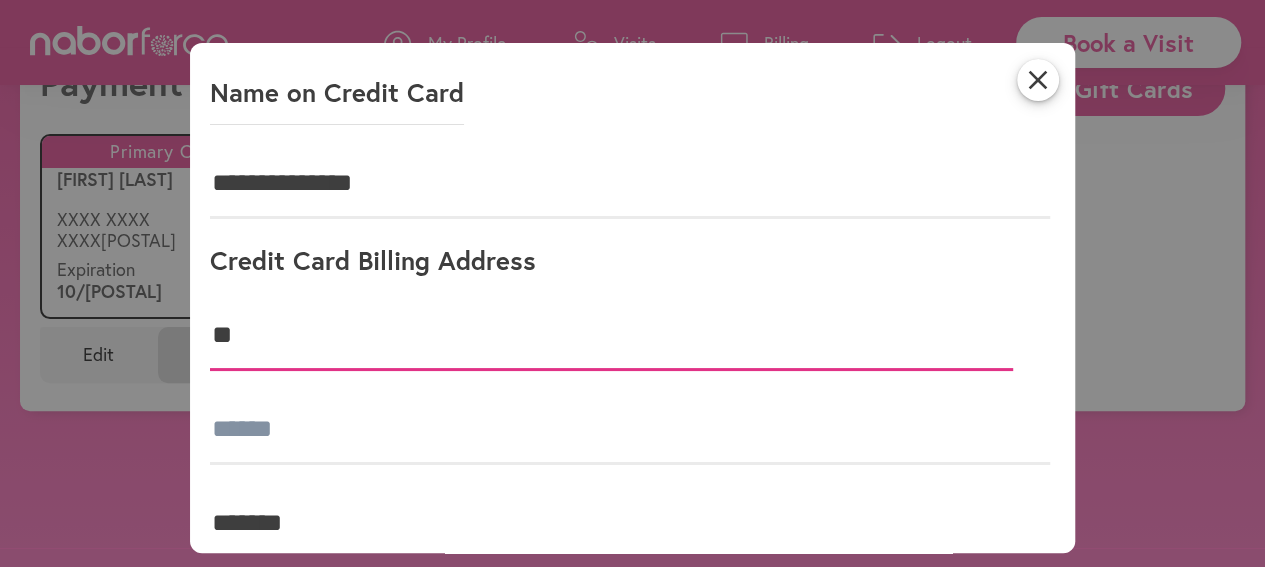 type on "*" 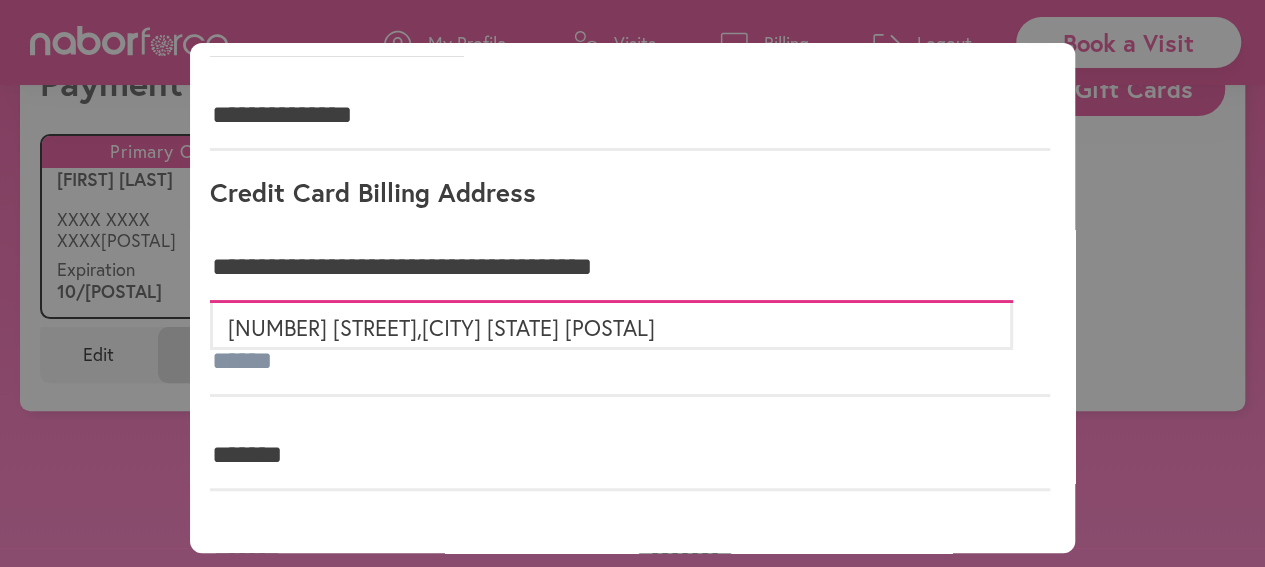 scroll, scrollTop: 100, scrollLeft: 0, axis: vertical 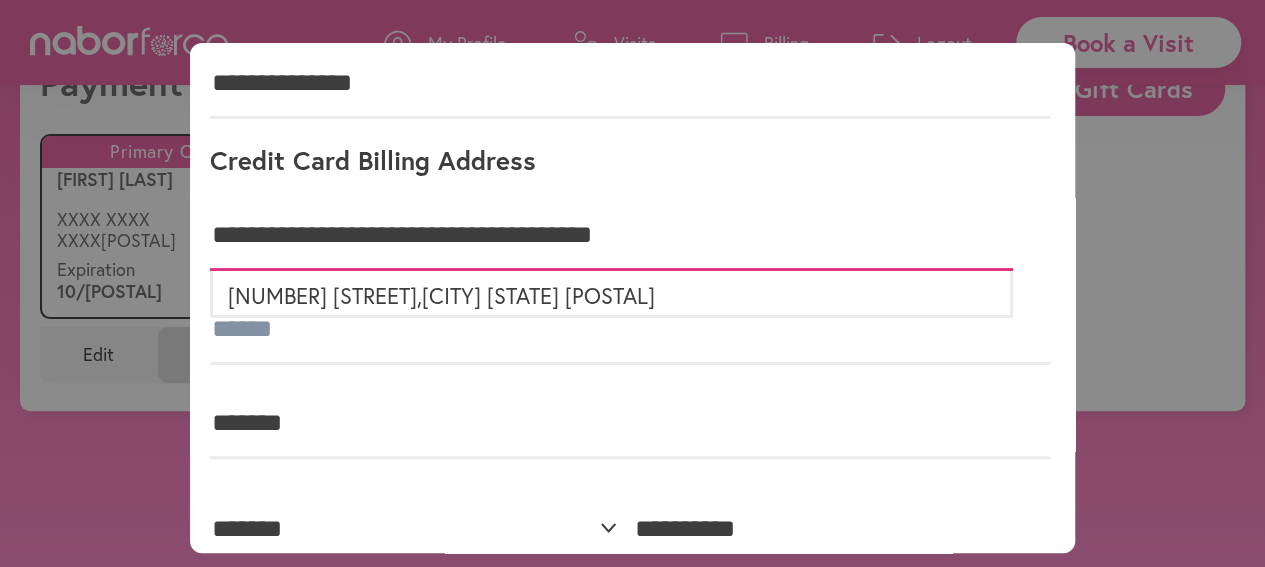 type on "**********" 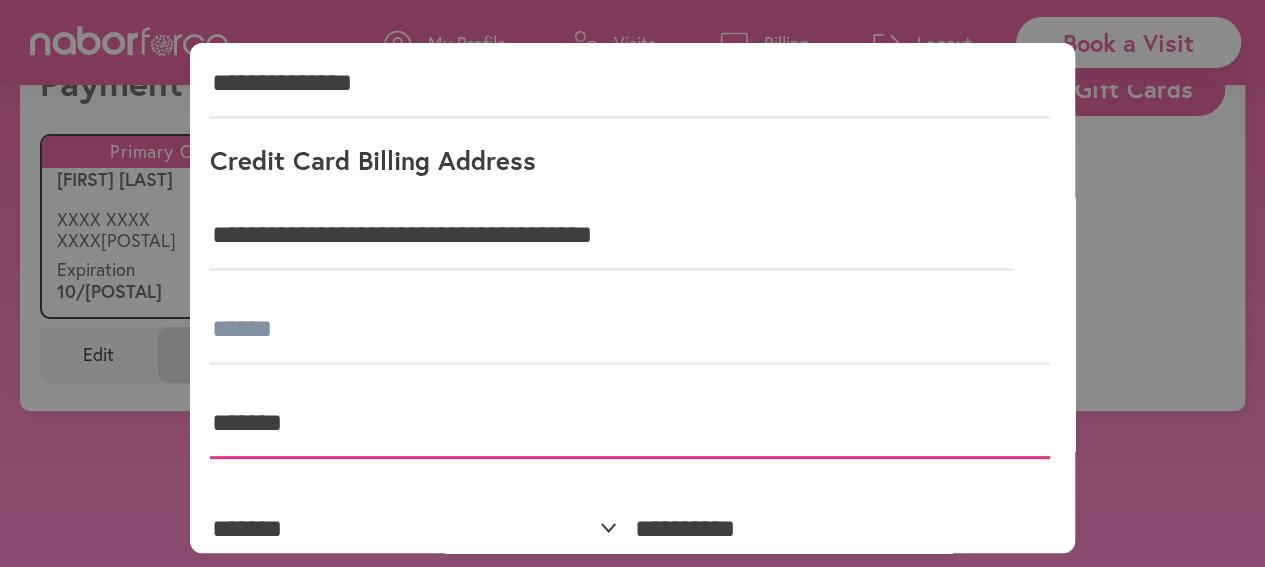 click on "*******" at bounding box center (630, 424) 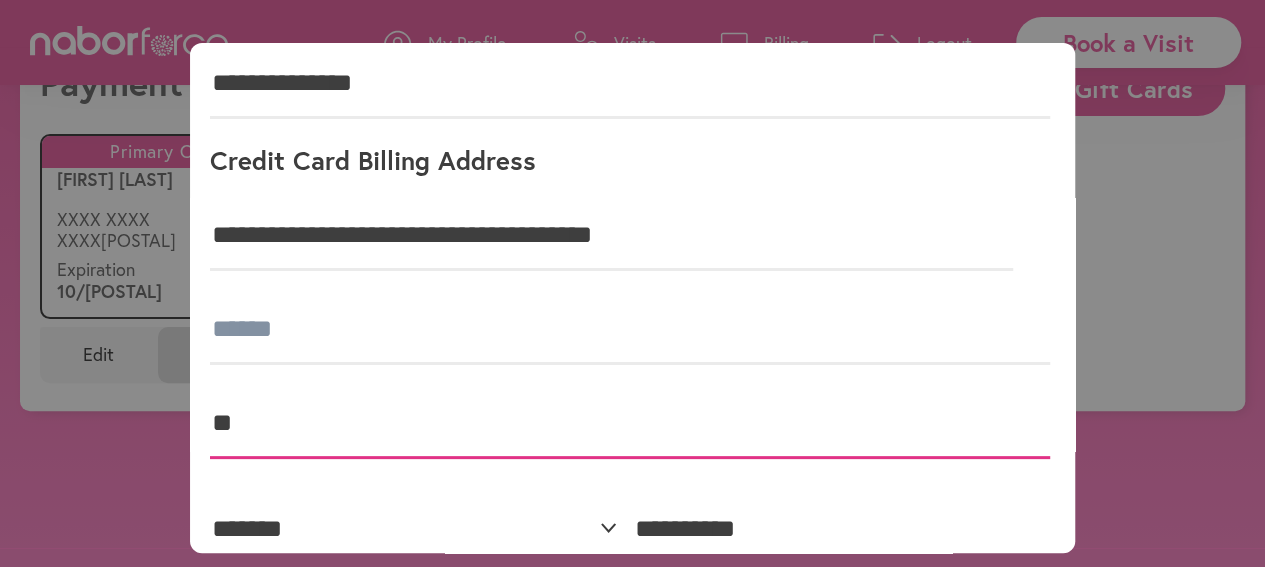 type on "*" 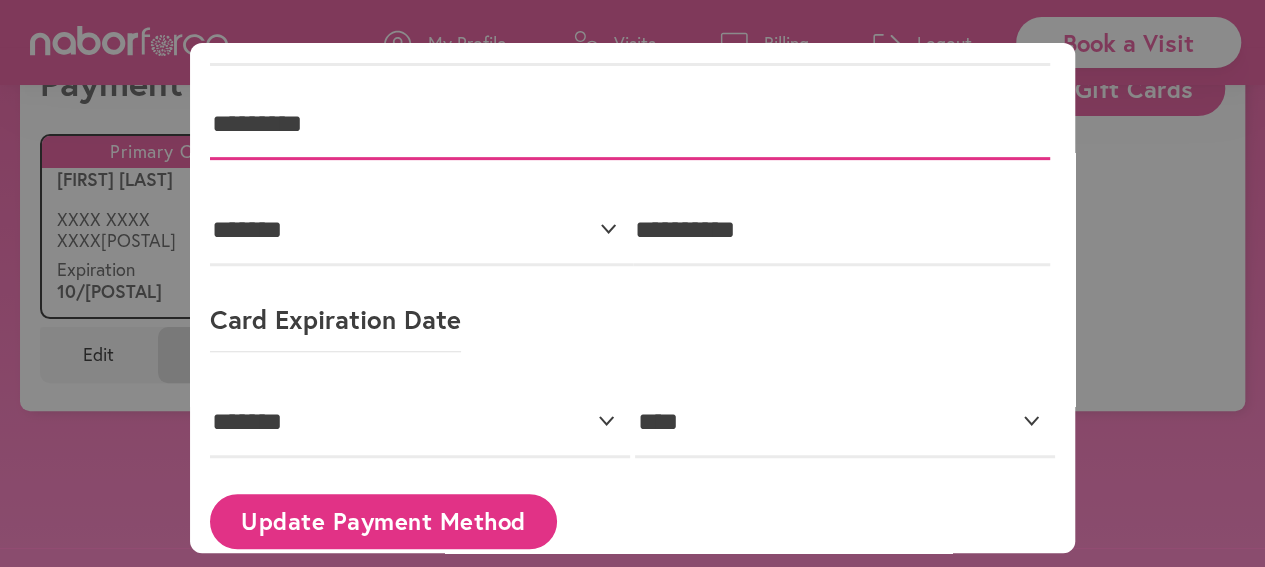 scroll, scrollTop: 400, scrollLeft: 0, axis: vertical 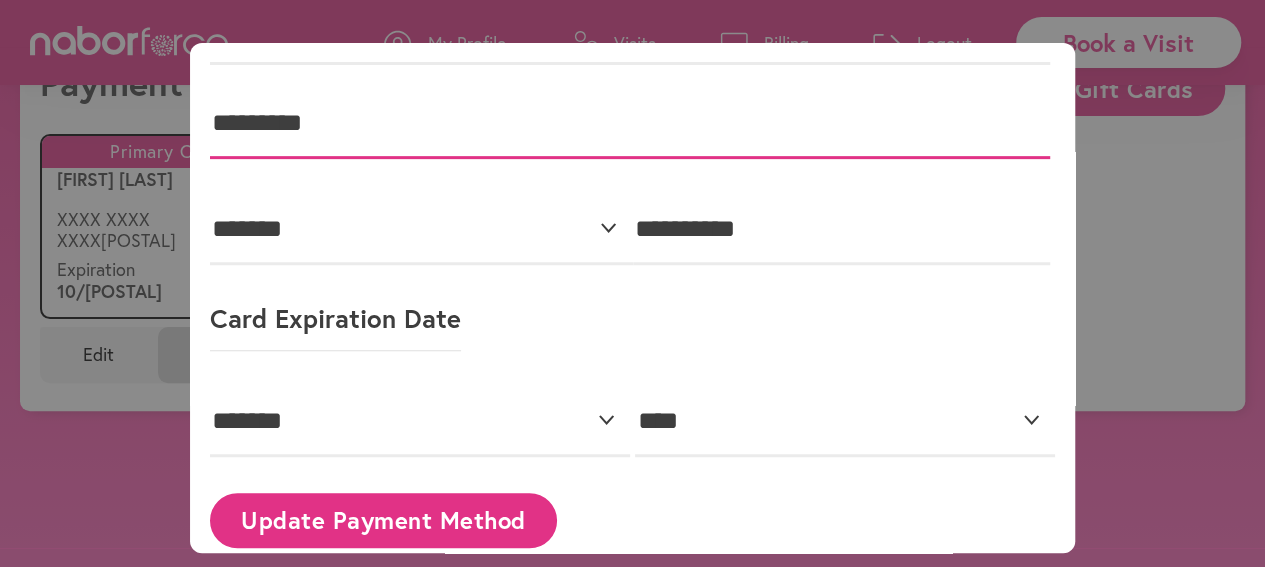 type on "********" 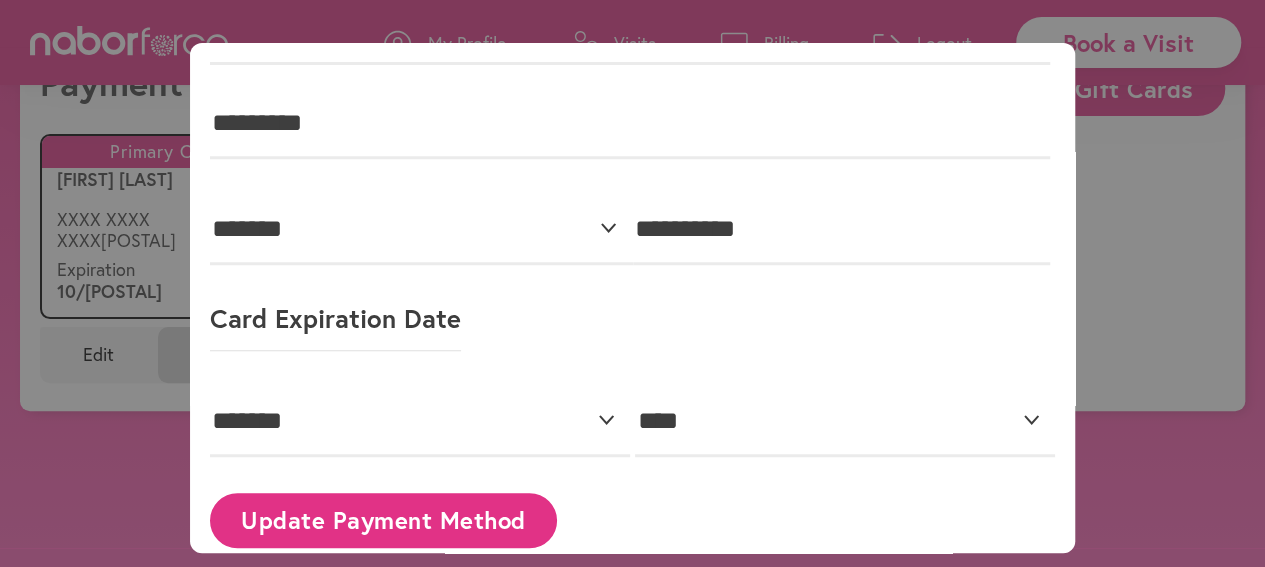 click on "Update Payment Method" at bounding box center [384, 520] 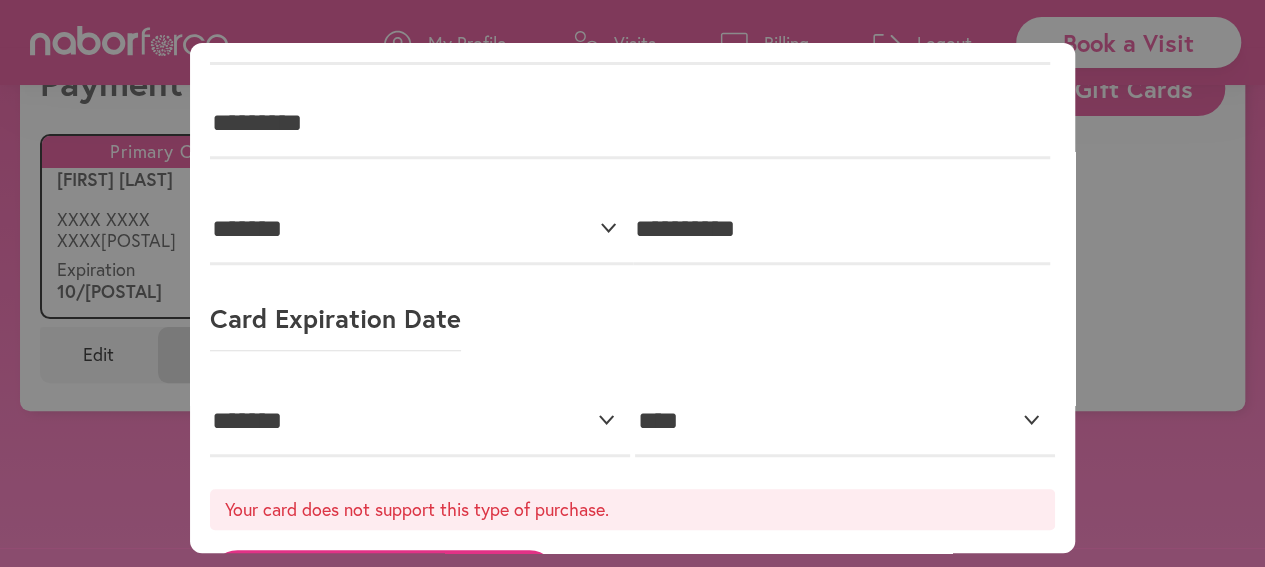 scroll, scrollTop: 481, scrollLeft: 0, axis: vertical 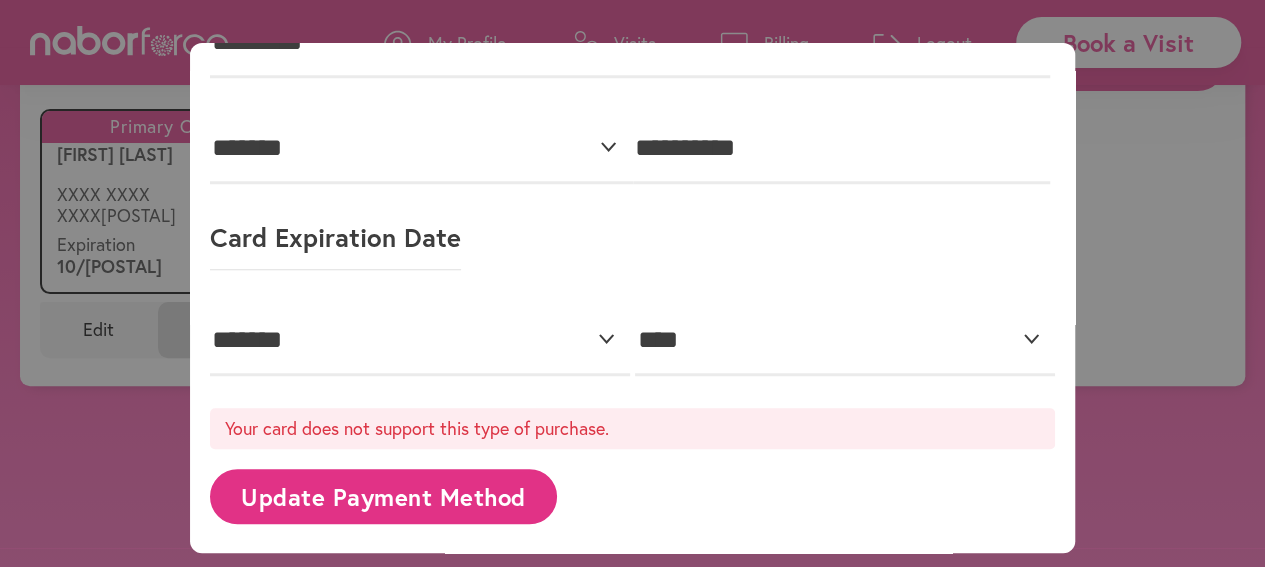 click on "Update Payment Method" at bounding box center [384, 496] 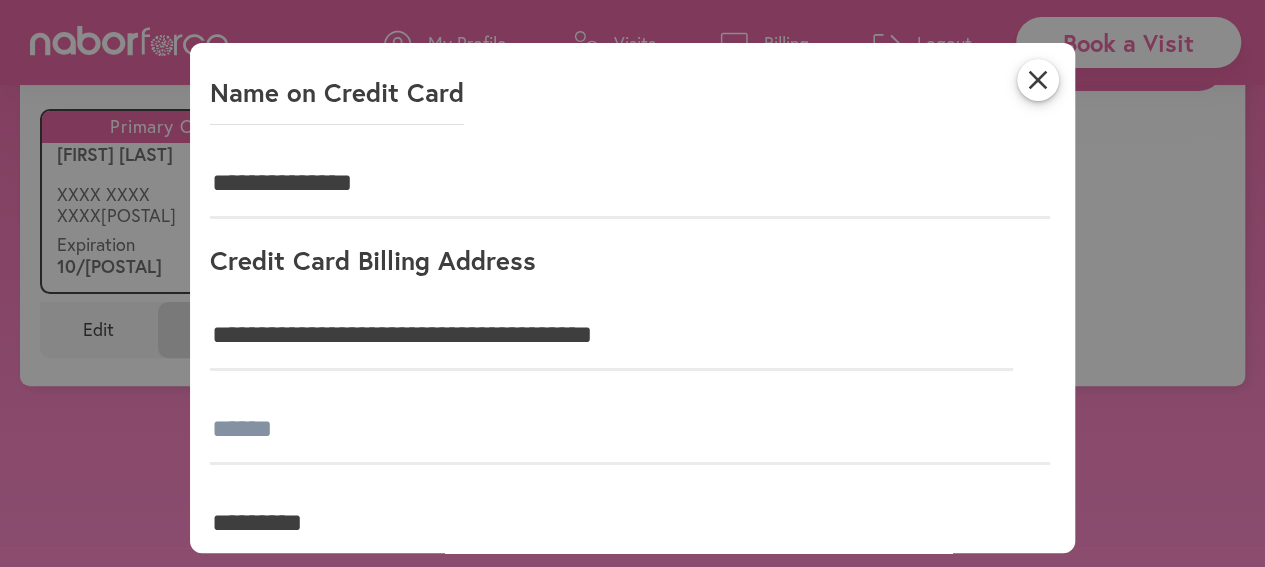 scroll, scrollTop: 0, scrollLeft: 0, axis: both 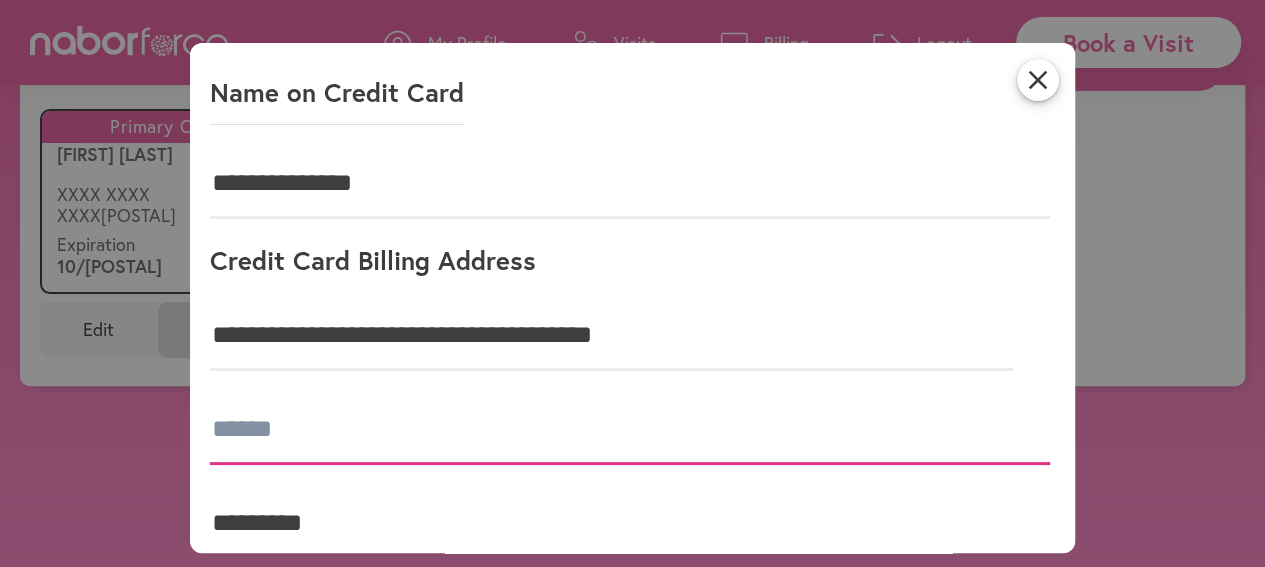 click at bounding box center (630, 430) 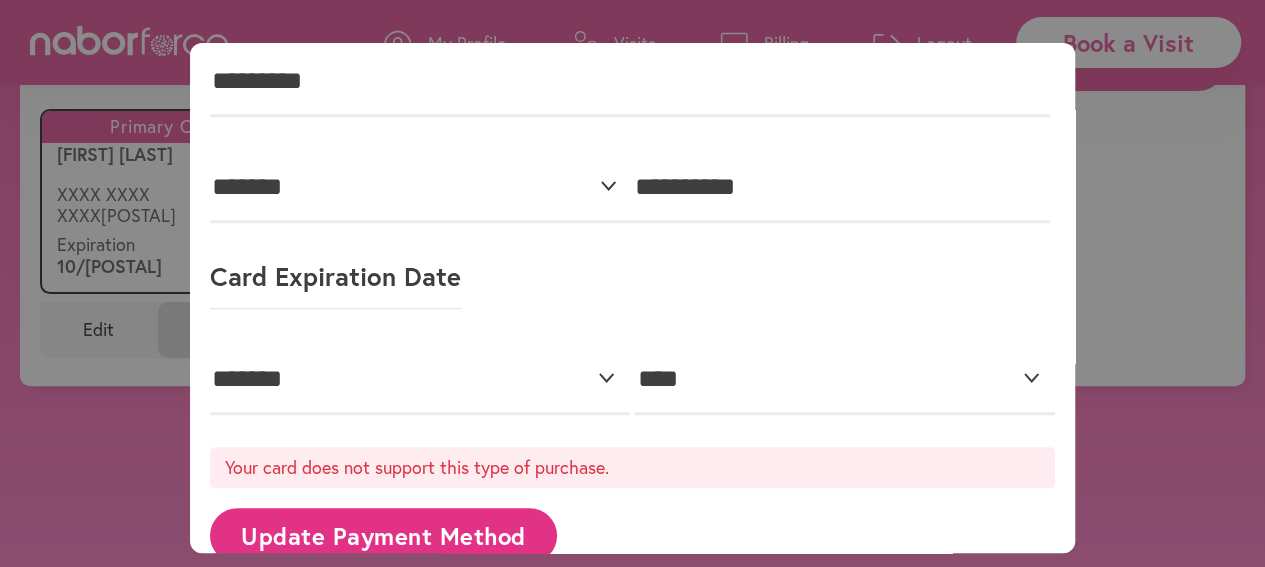 scroll, scrollTop: 481, scrollLeft: 0, axis: vertical 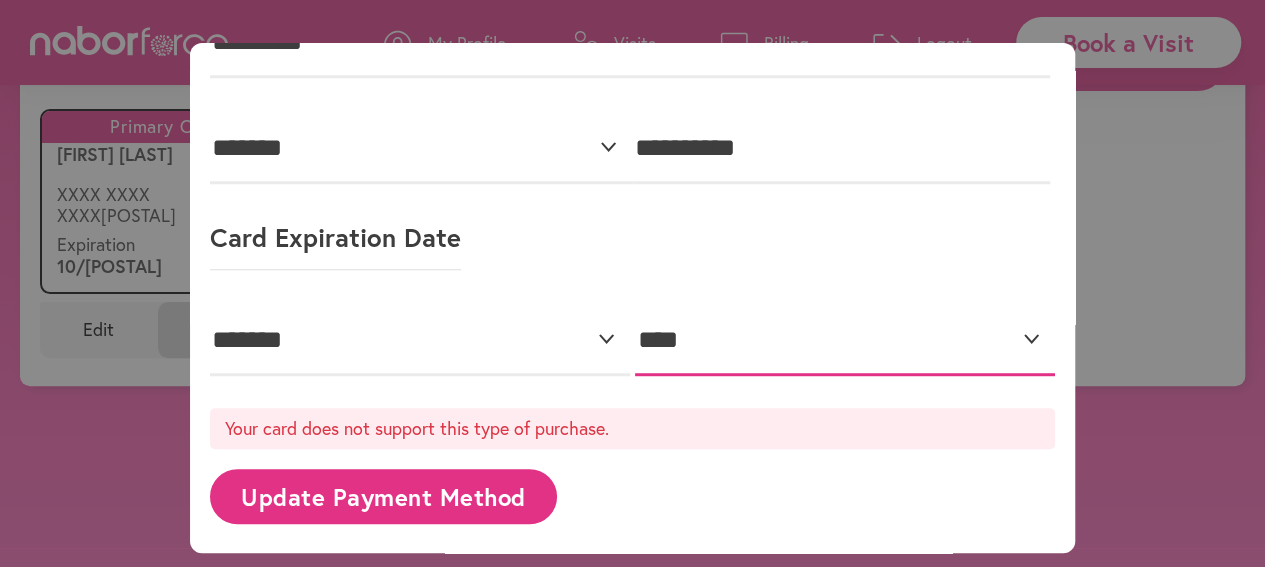 click on "**** **** **** **** **** **** **** **** **** **** **** **** **** **** **** **** **** **** **** **** ****" at bounding box center (845, 341) 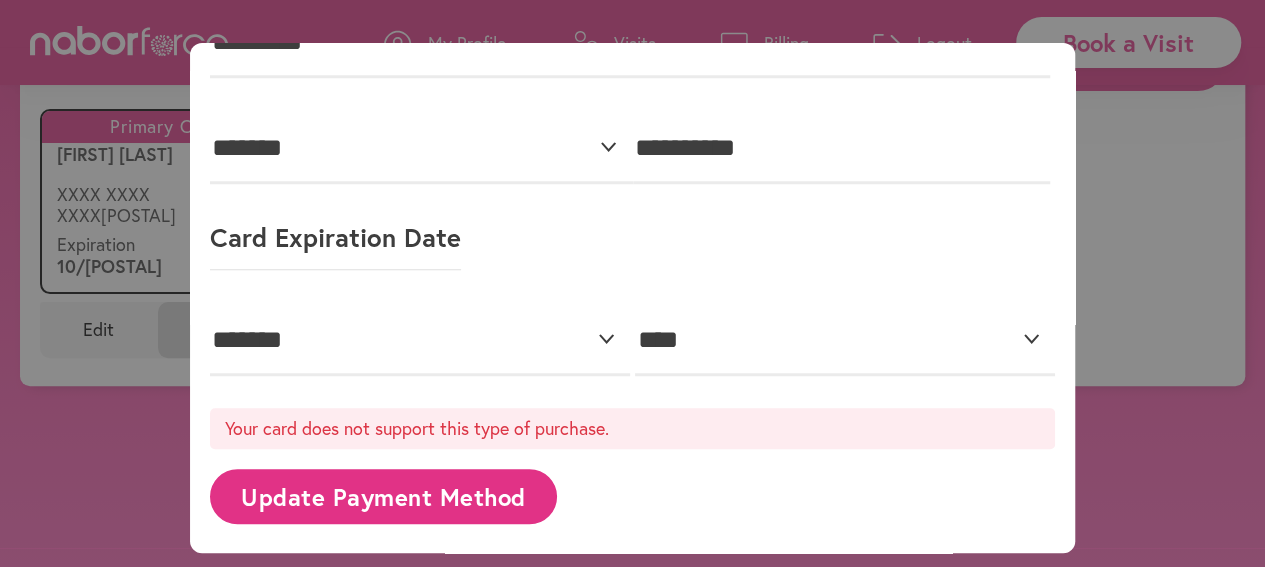 drag, startPoint x: 803, startPoint y: 441, endPoint x: 798, endPoint y: 431, distance: 11.18034 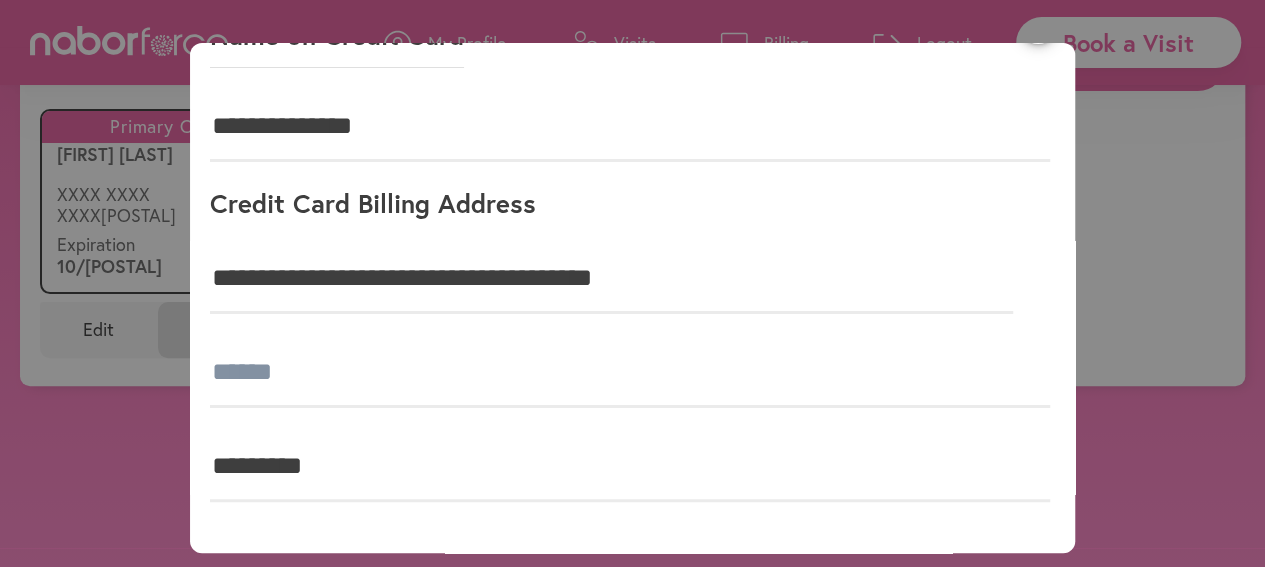 scroll, scrollTop: 0, scrollLeft: 0, axis: both 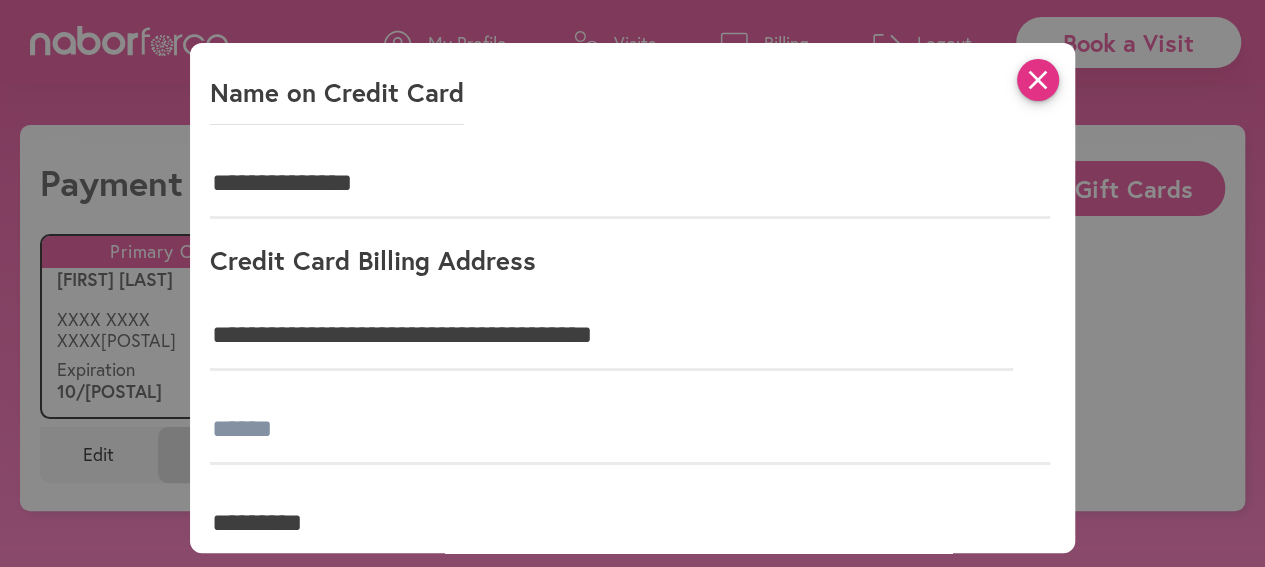 click on "close" at bounding box center (1038, 80) 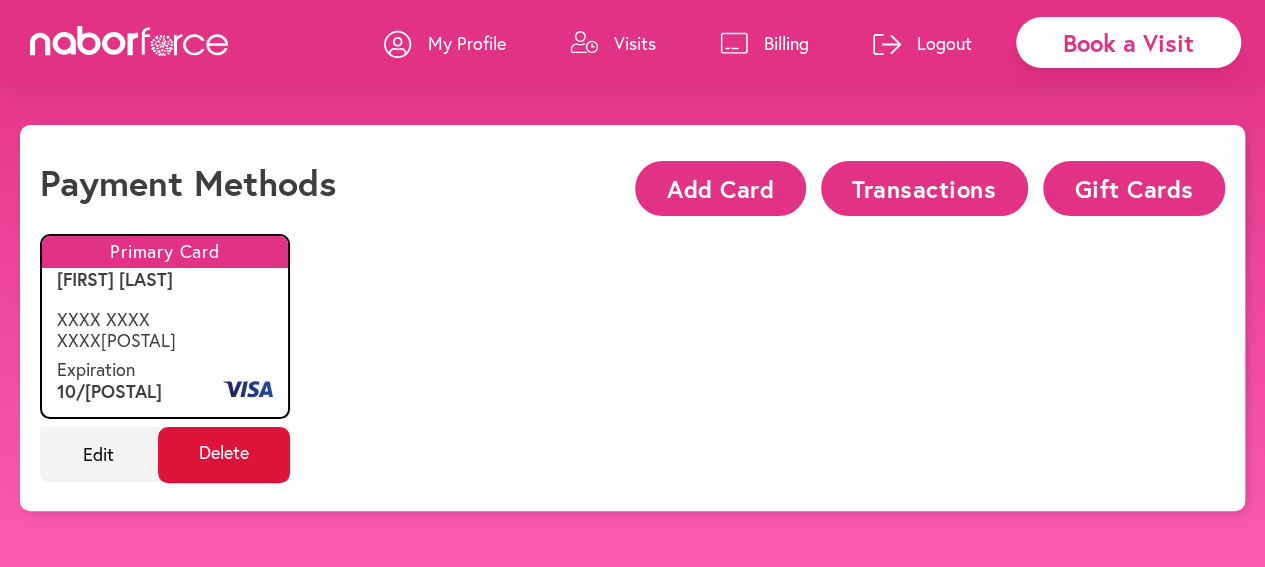 click on "Delete" 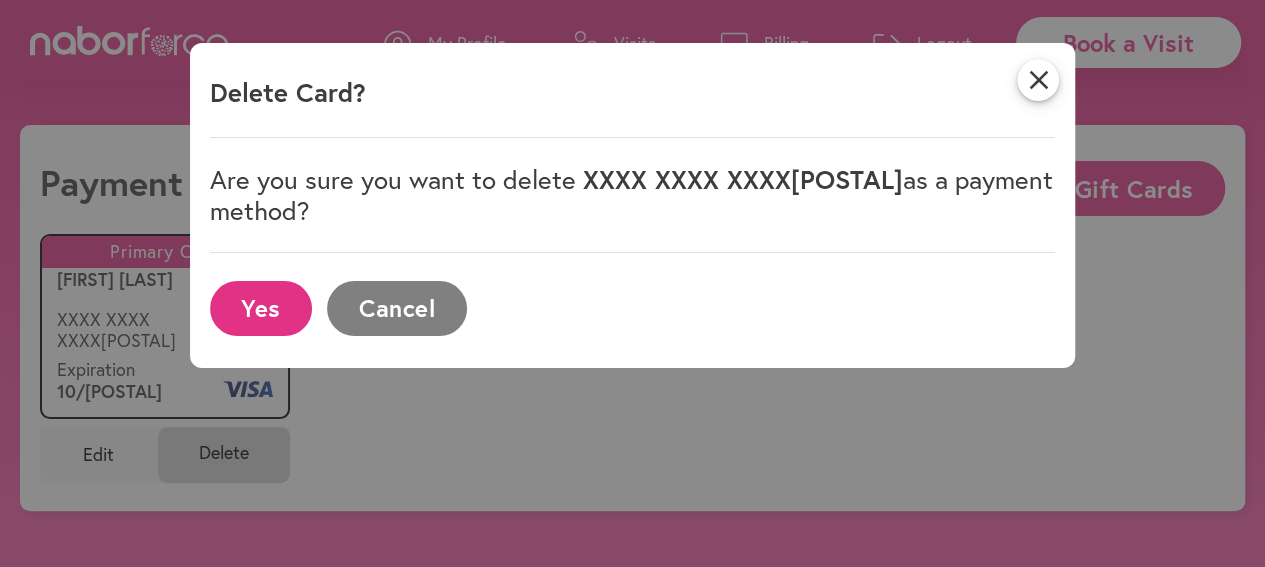 click on "Yes" at bounding box center [261, 308] 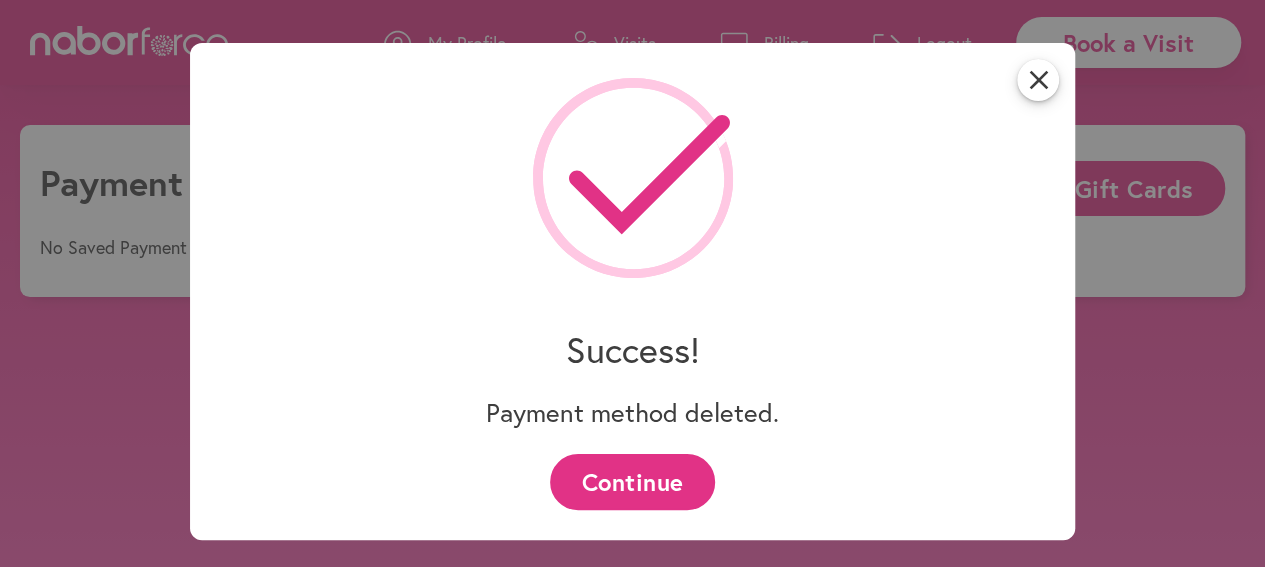 click on "Continue" at bounding box center [632, 481] 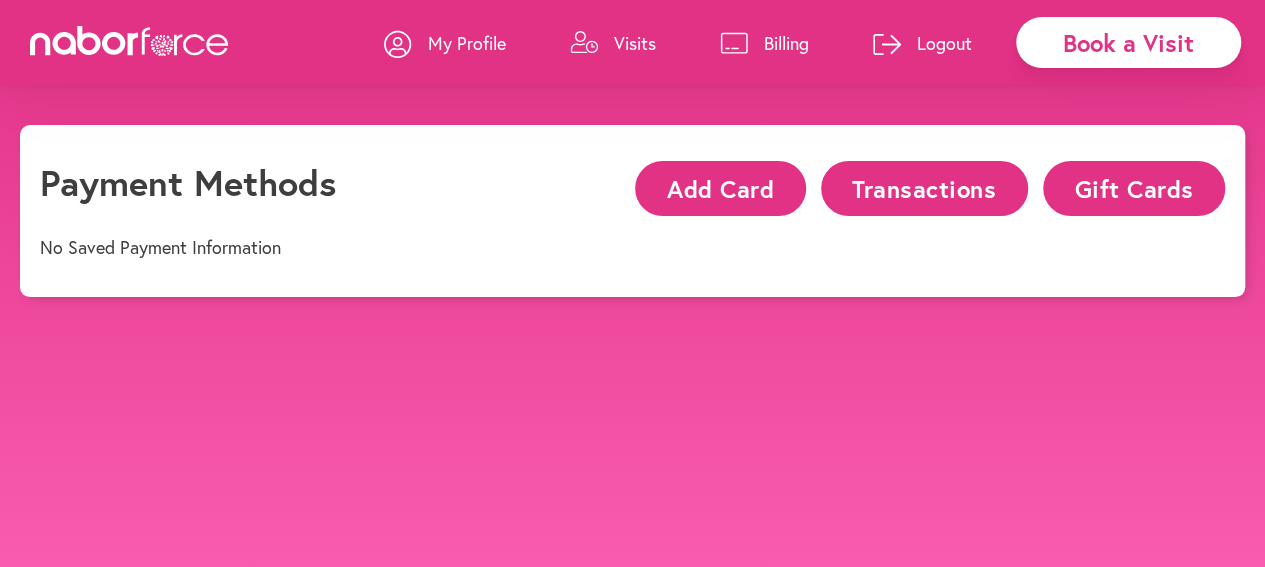 click on "Add Card" at bounding box center [720, 188] 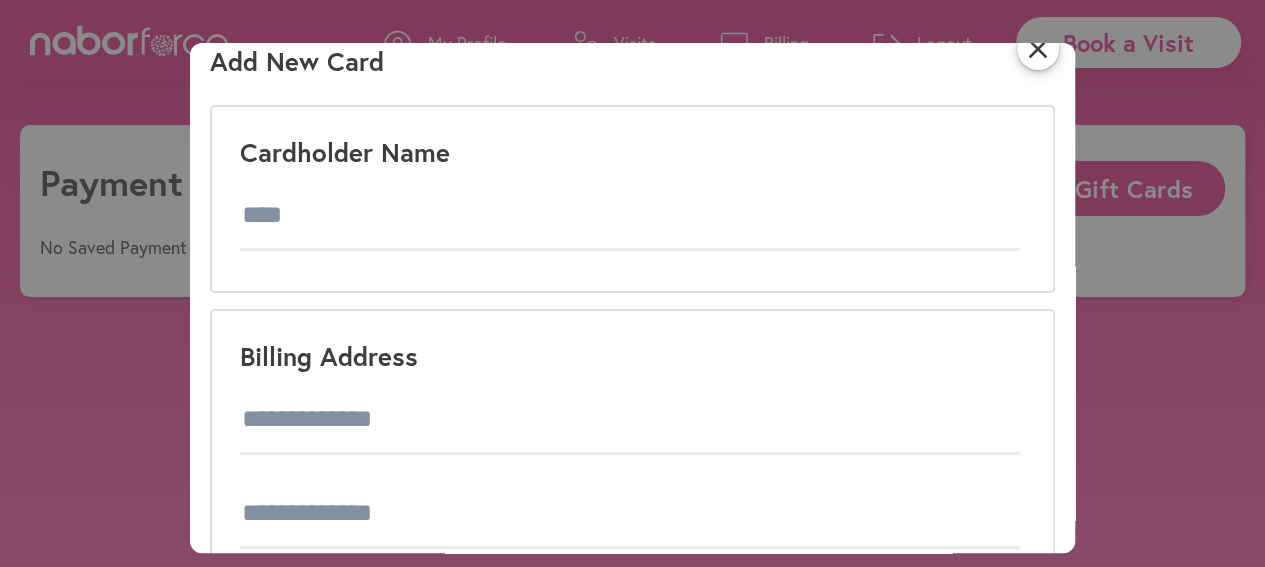 scroll, scrollTop: 0, scrollLeft: 0, axis: both 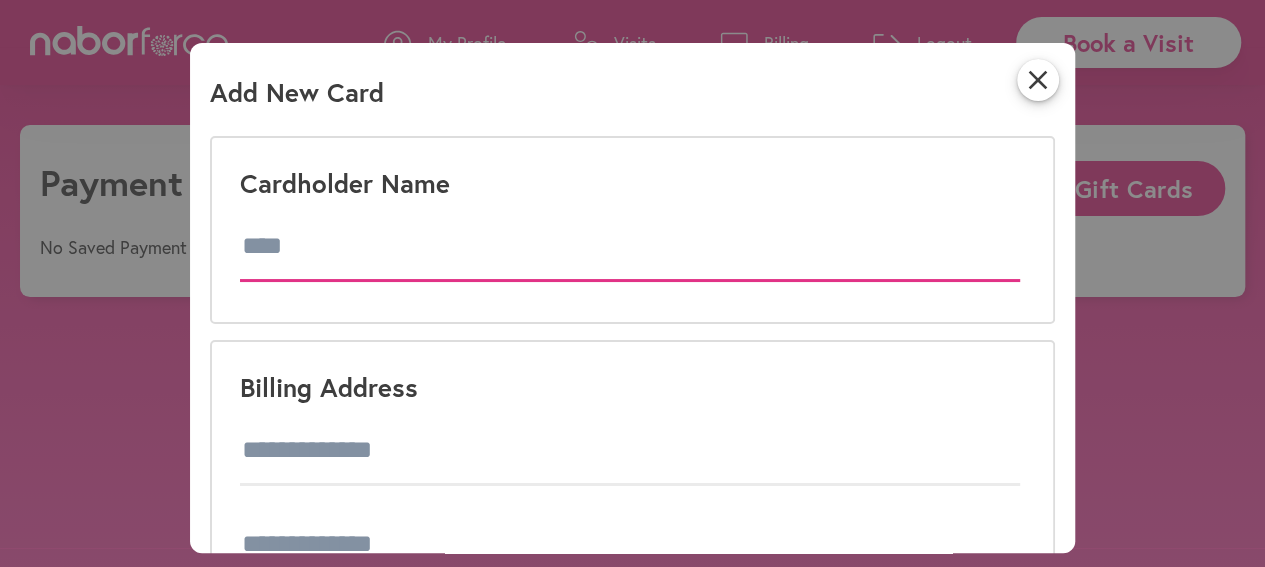 click at bounding box center (630, 247) 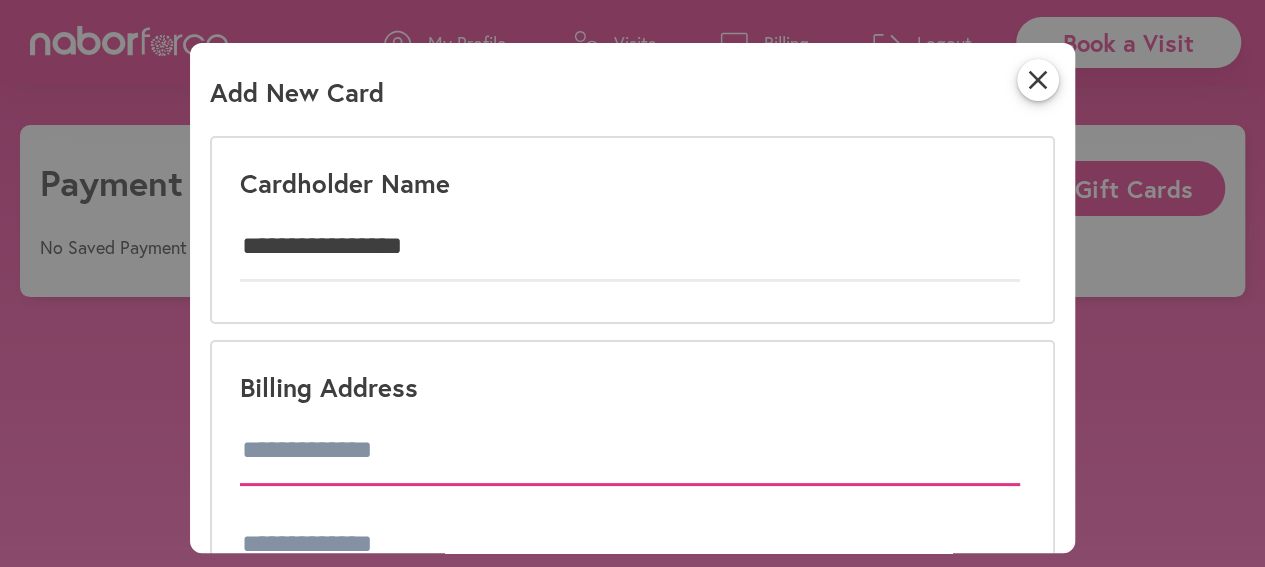 type on "**********" 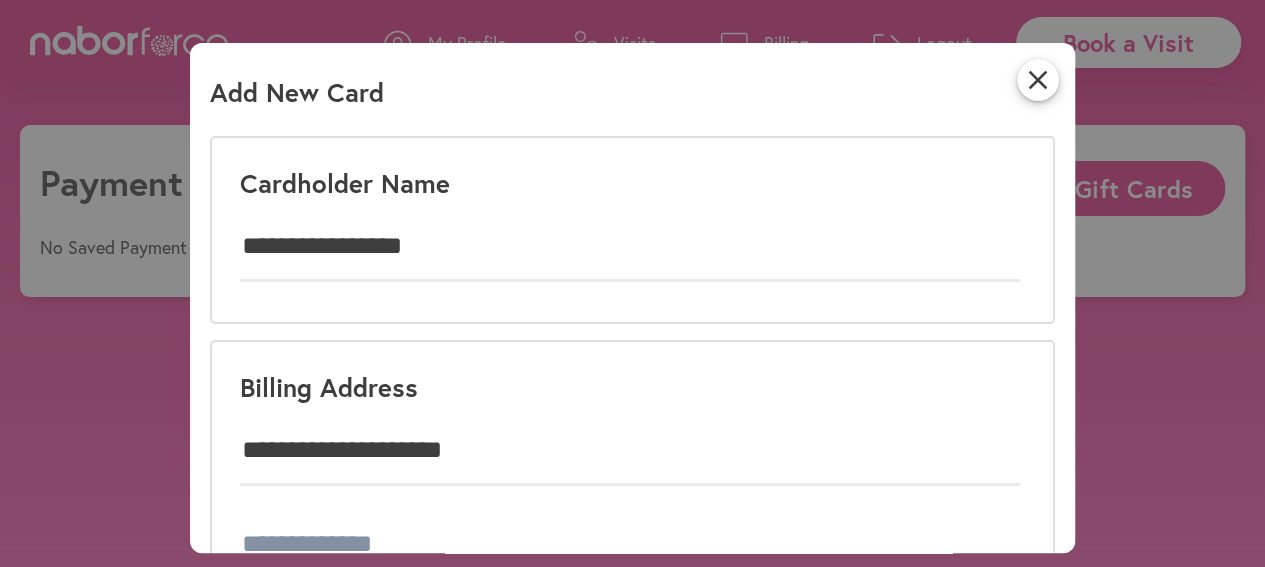 type on "*********" 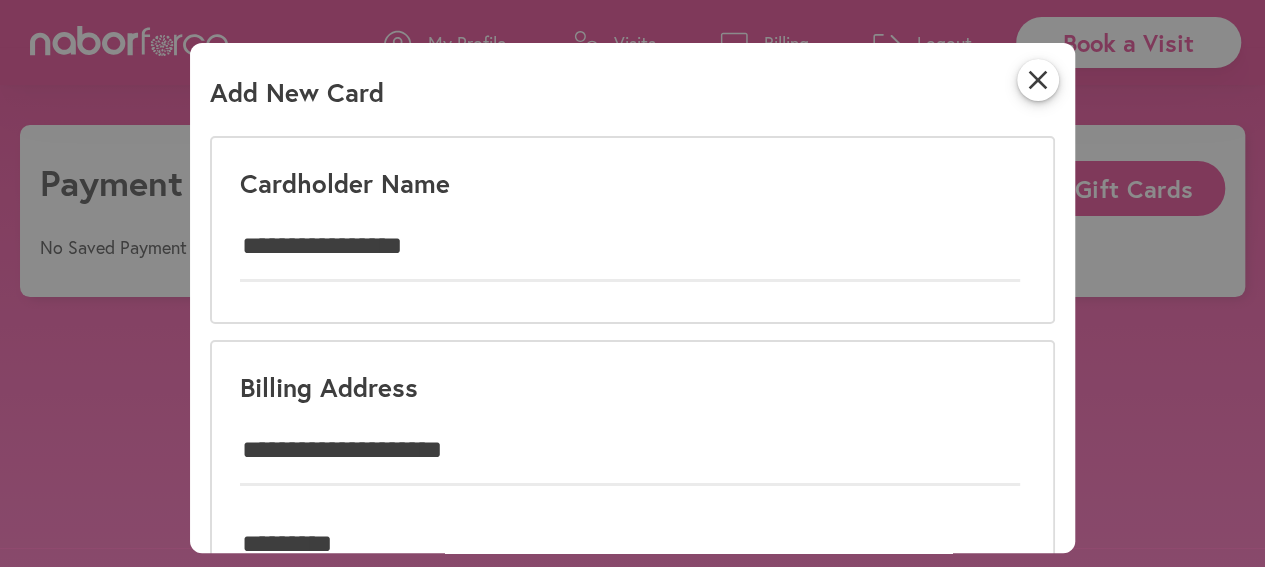 type on "**********" 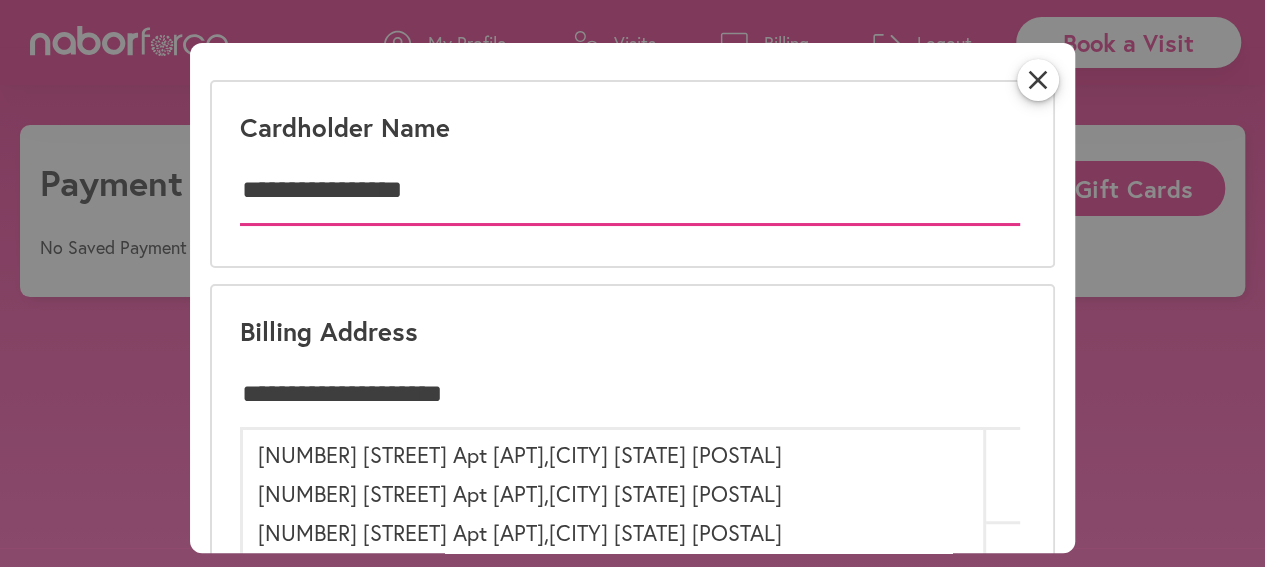 scroll, scrollTop: 100, scrollLeft: 0, axis: vertical 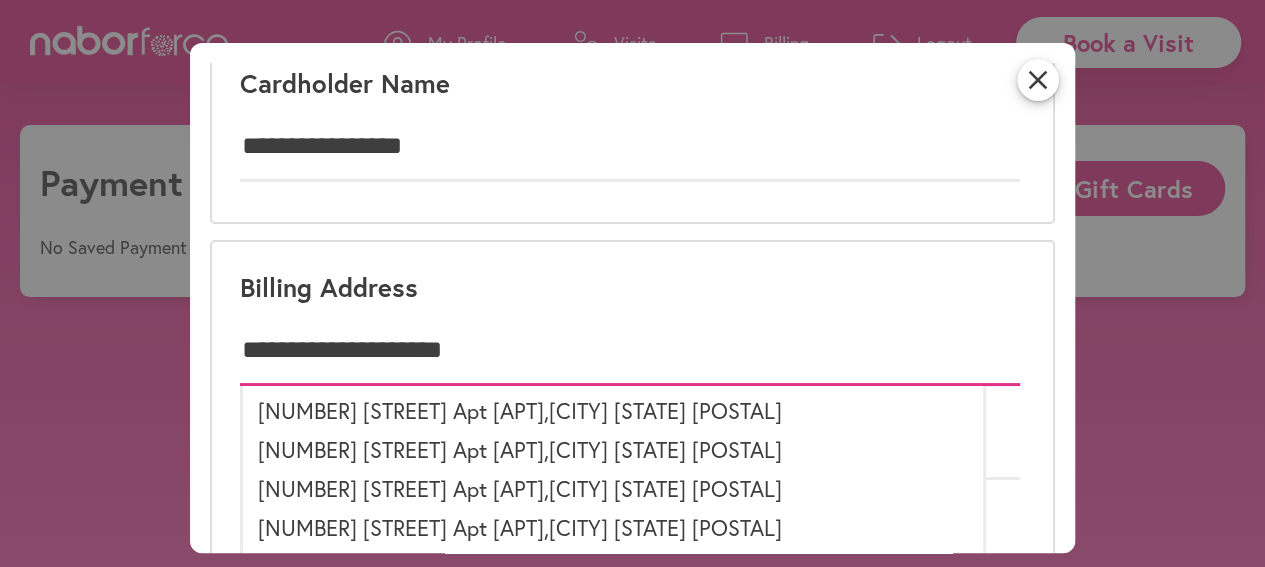 click on "**********" at bounding box center (630, 351) 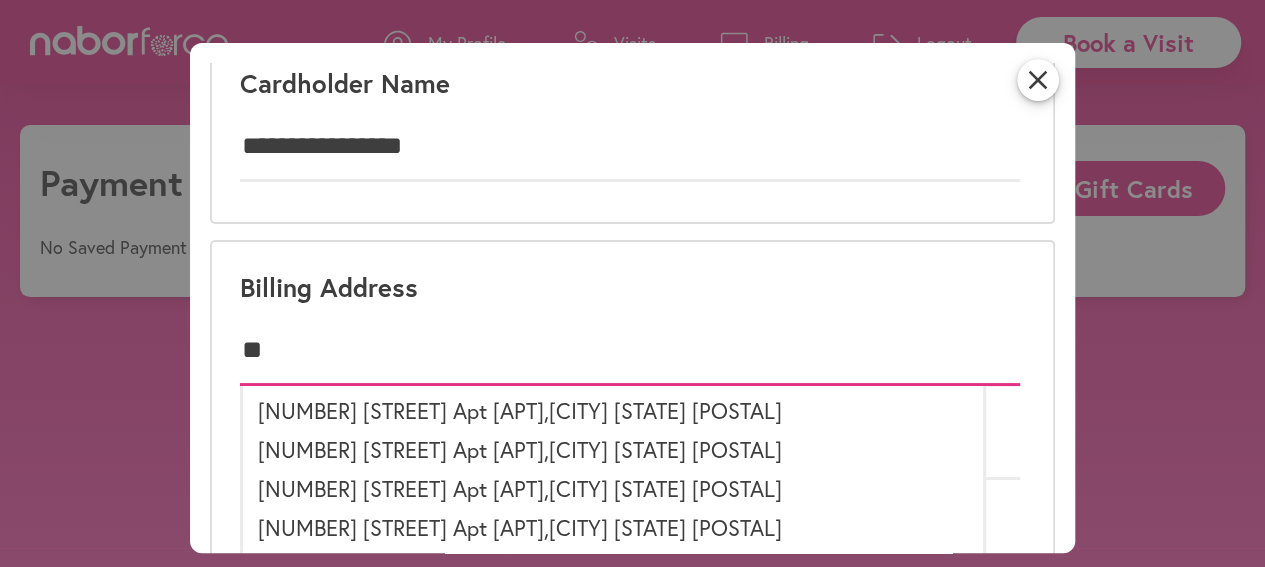 type on "*" 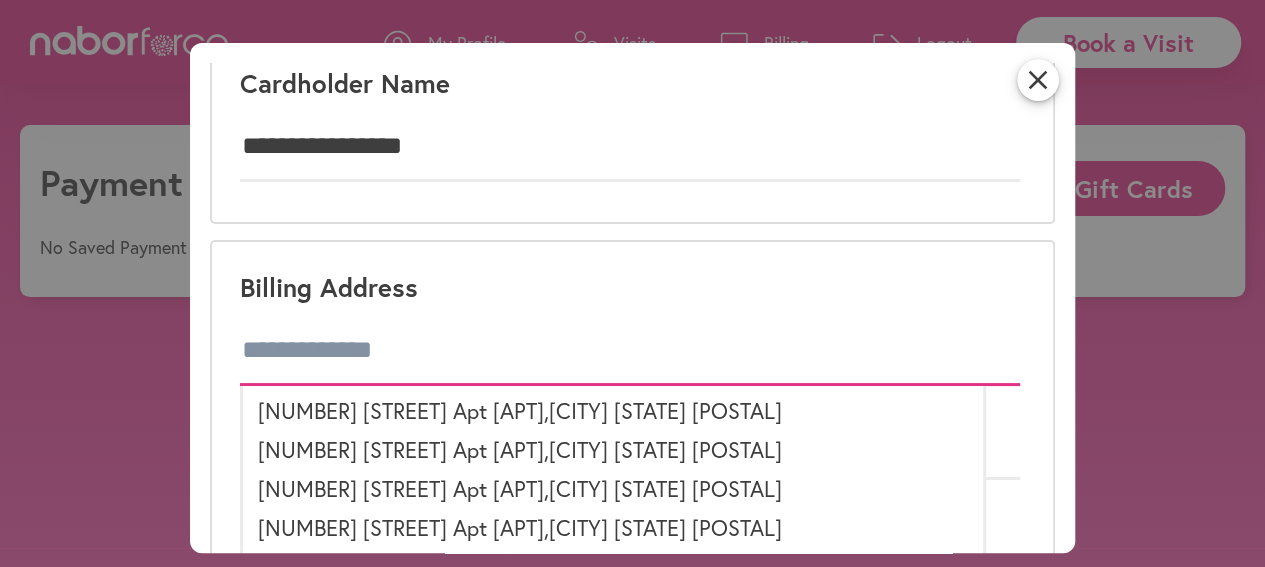 scroll, scrollTop: 0, scrollLeft: 0, axis: both 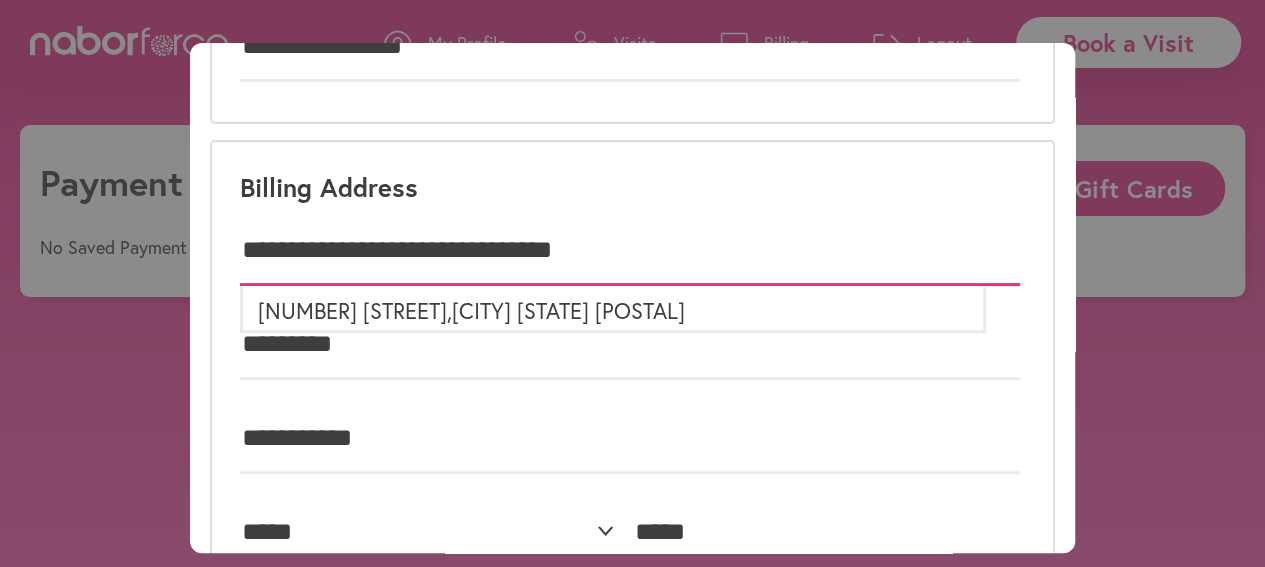 type on "**********" 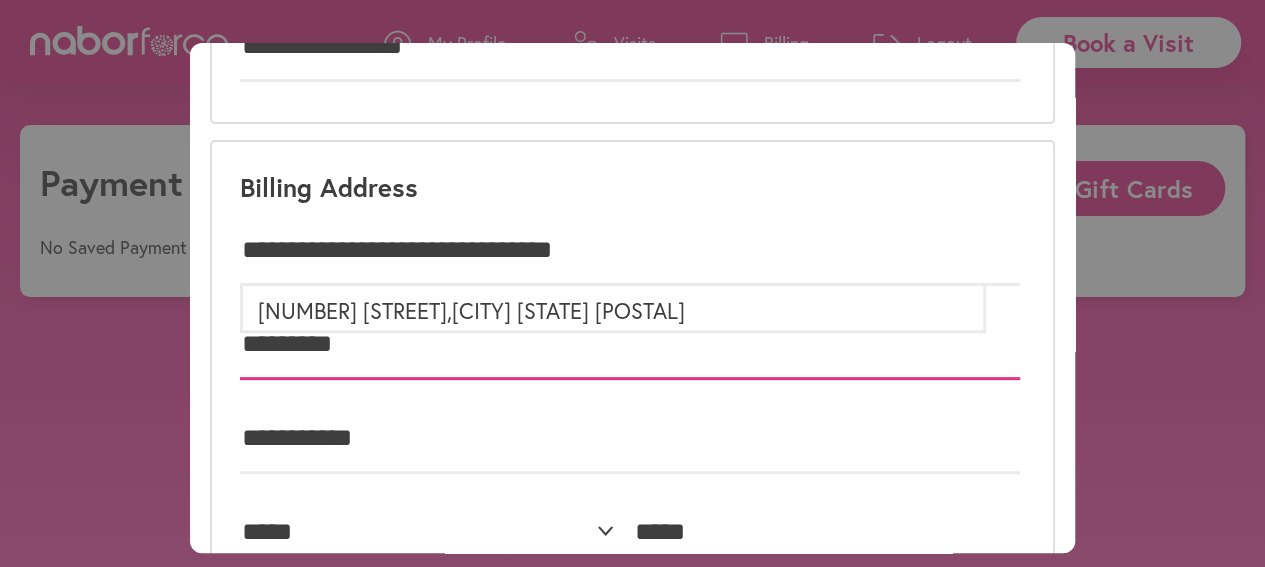 click on "*********" at bounding box center (630, 345) 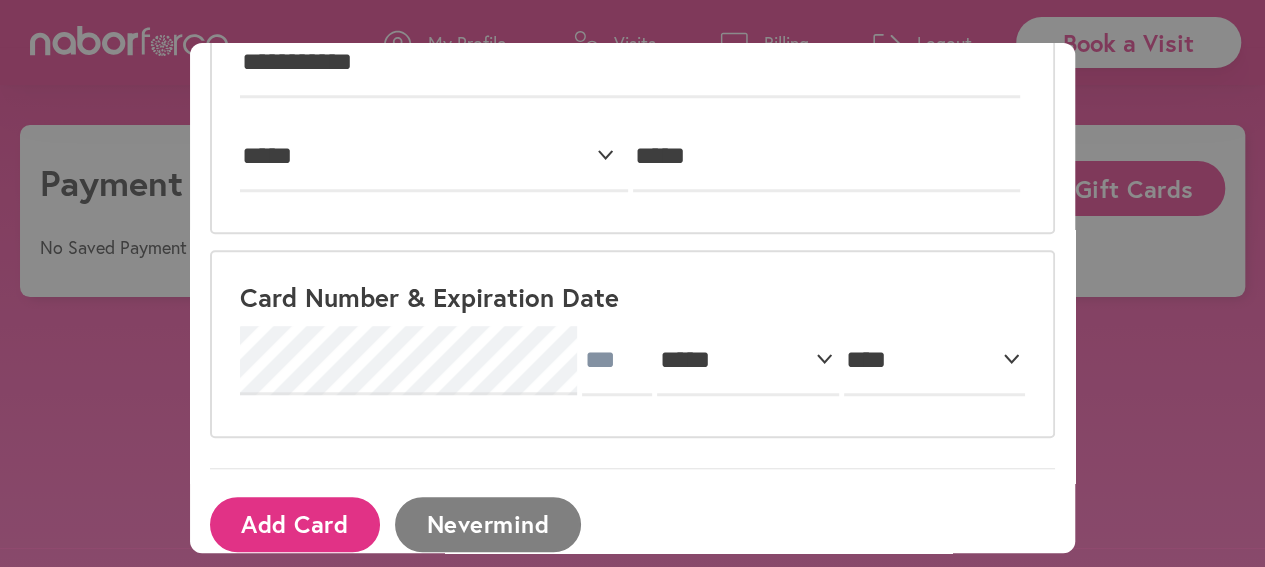 scroll, scrollTop: 577, scrollLeft: 0, axis: vertical 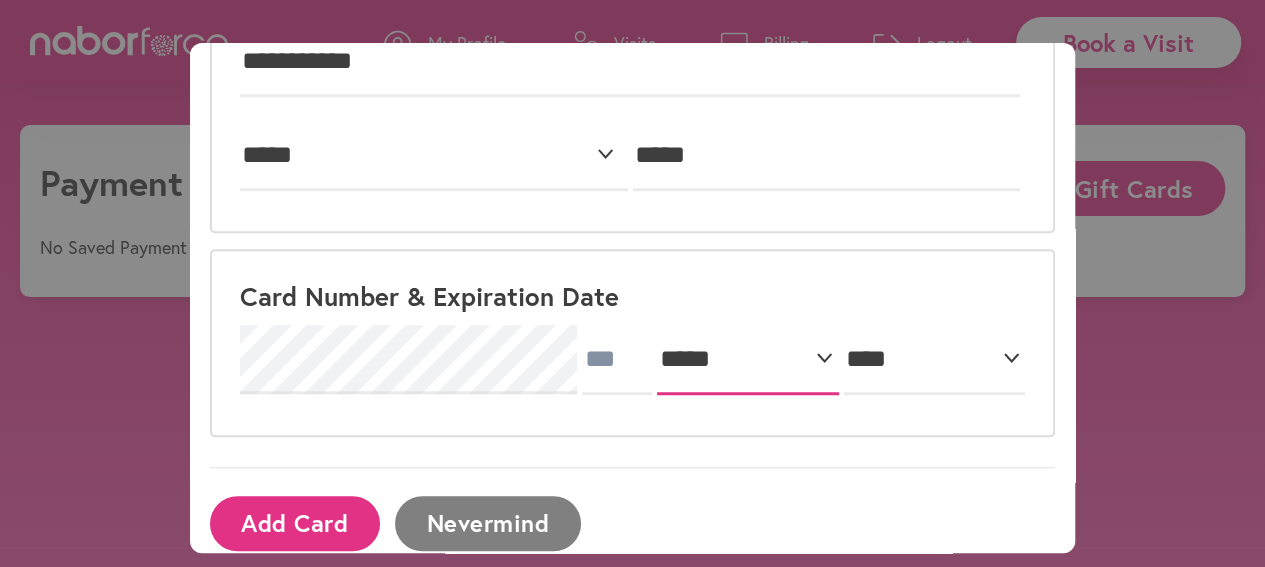 select on "*" 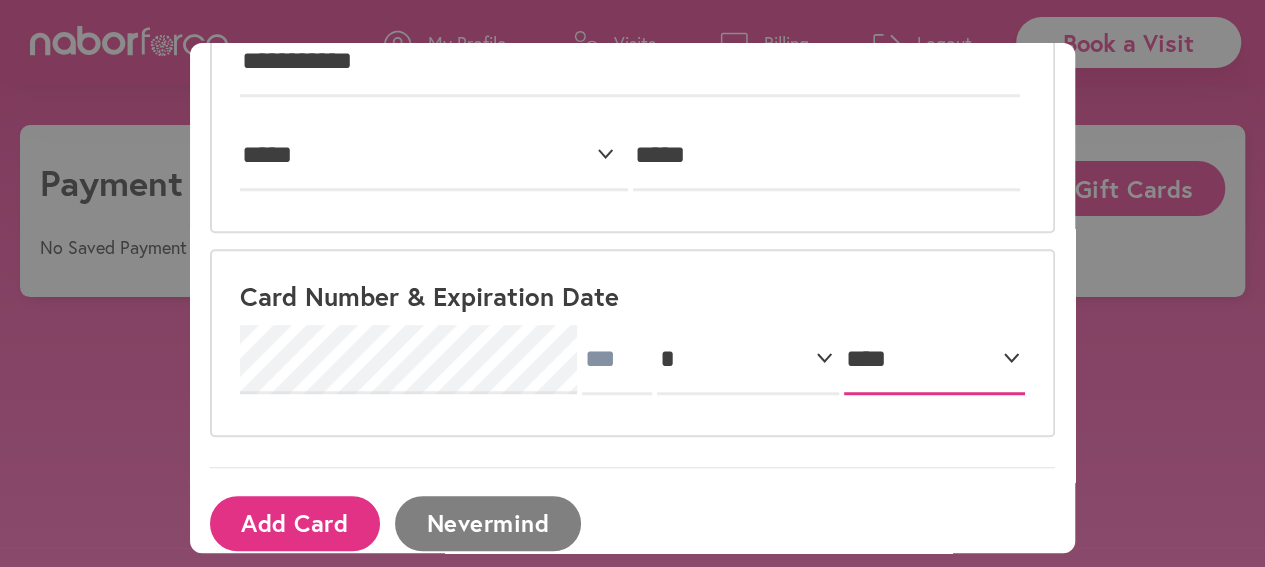 select on "****" 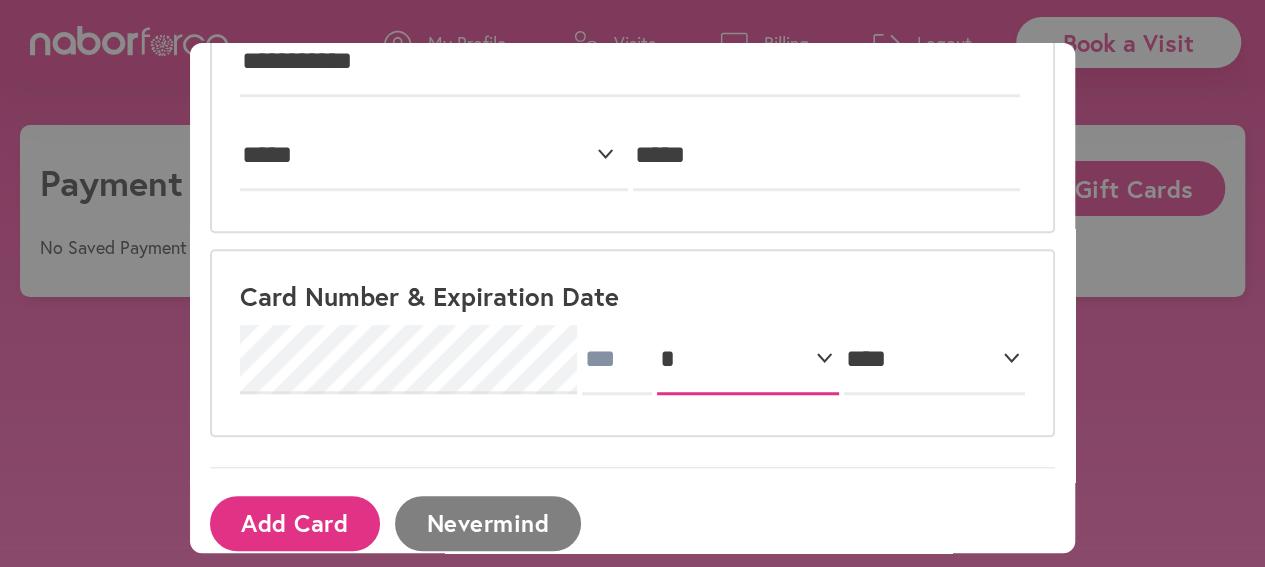 click on "***** * * * * * * * * * ** ** **" at bounding box center (747, 360) 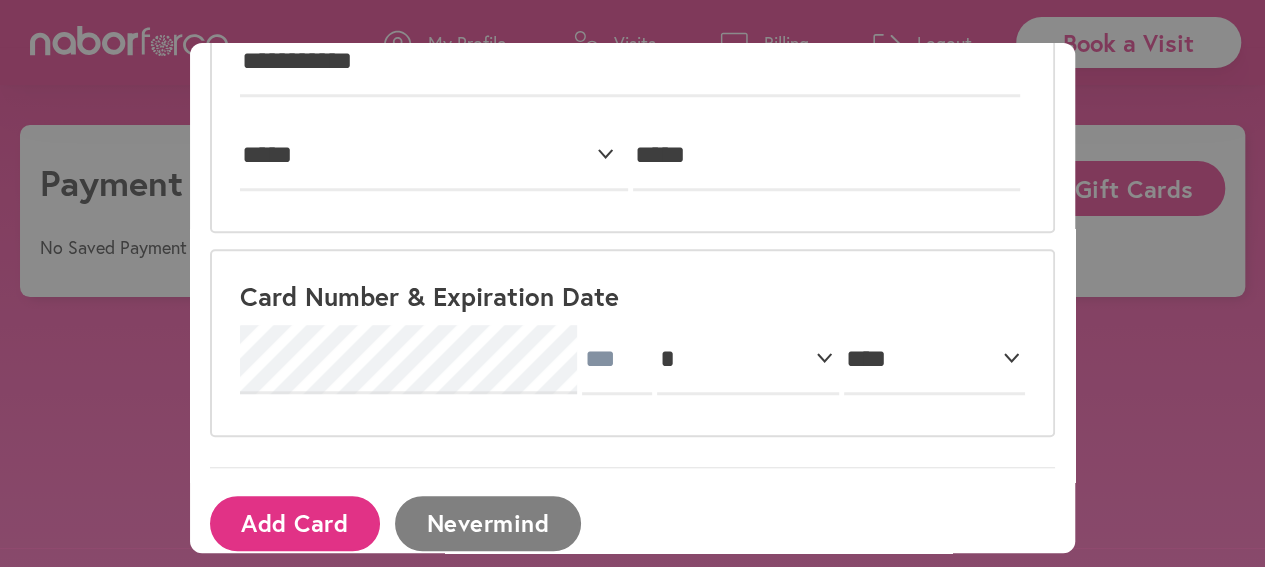 click on "Add Card" at bounding box center [295, 523] 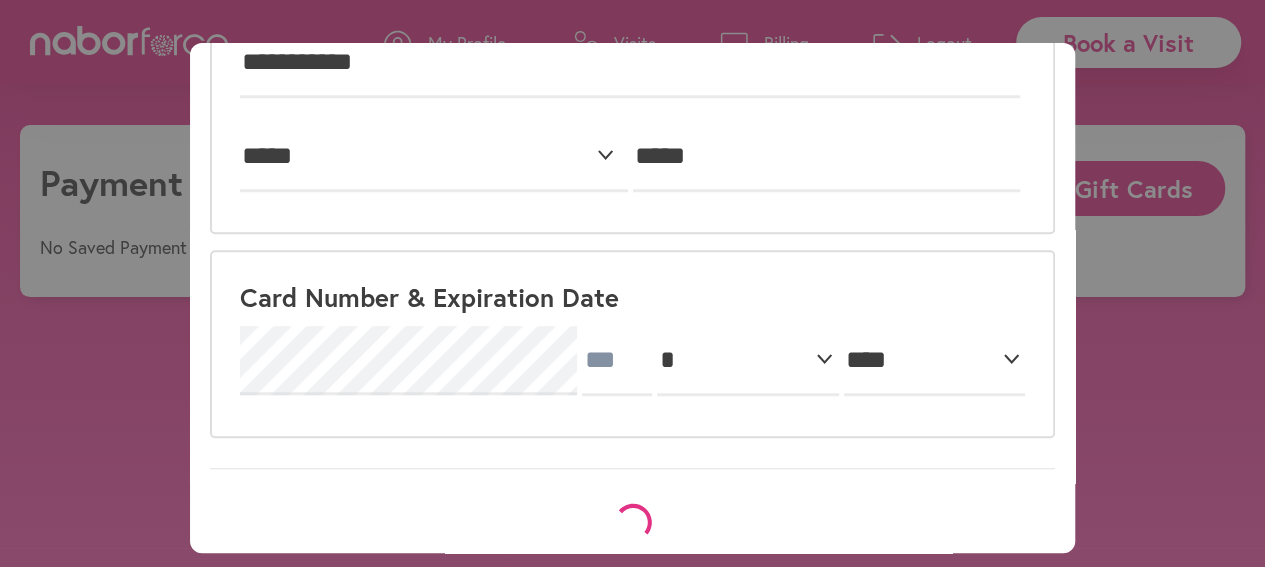 scroll, scrollTop: 577, scrollLeft: 0, axis: vertical 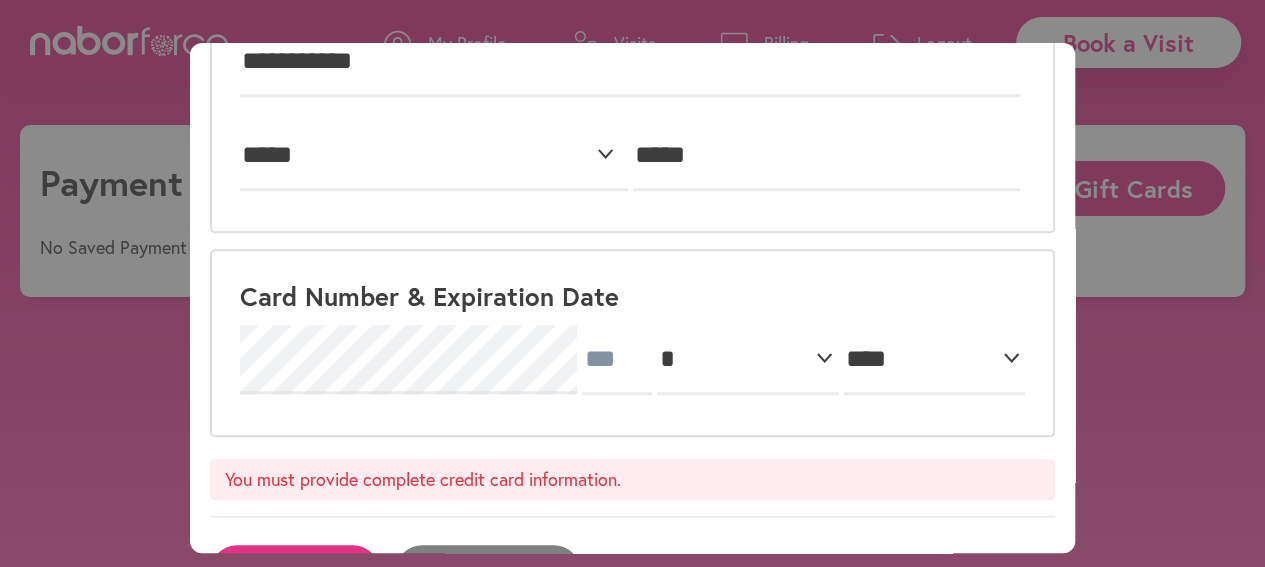 click on "**********" at bounding box center [632, 283] 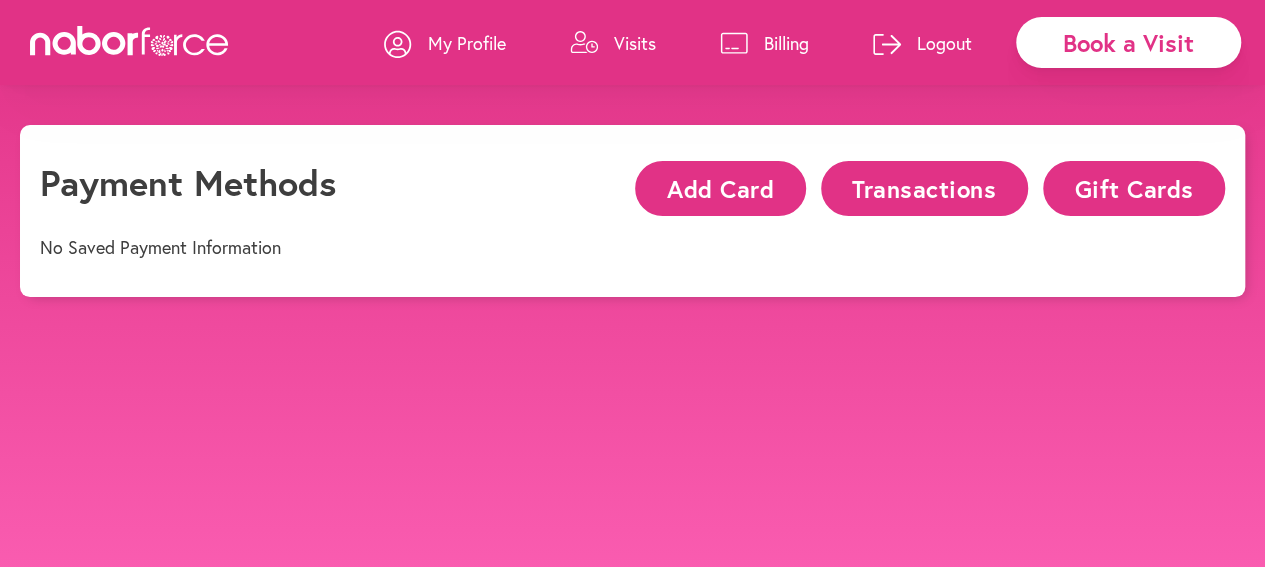 click on "Add Card" at bounding box center (720, 188) 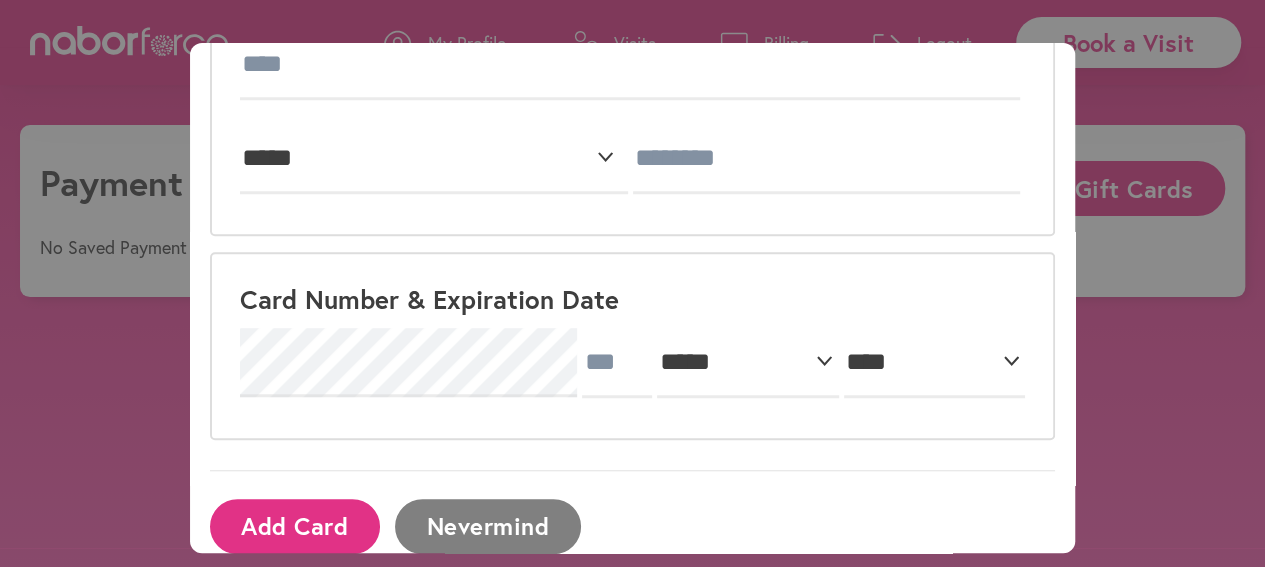 scroll, scrollTop: 604, scrollLeft: 0, axis: vertical 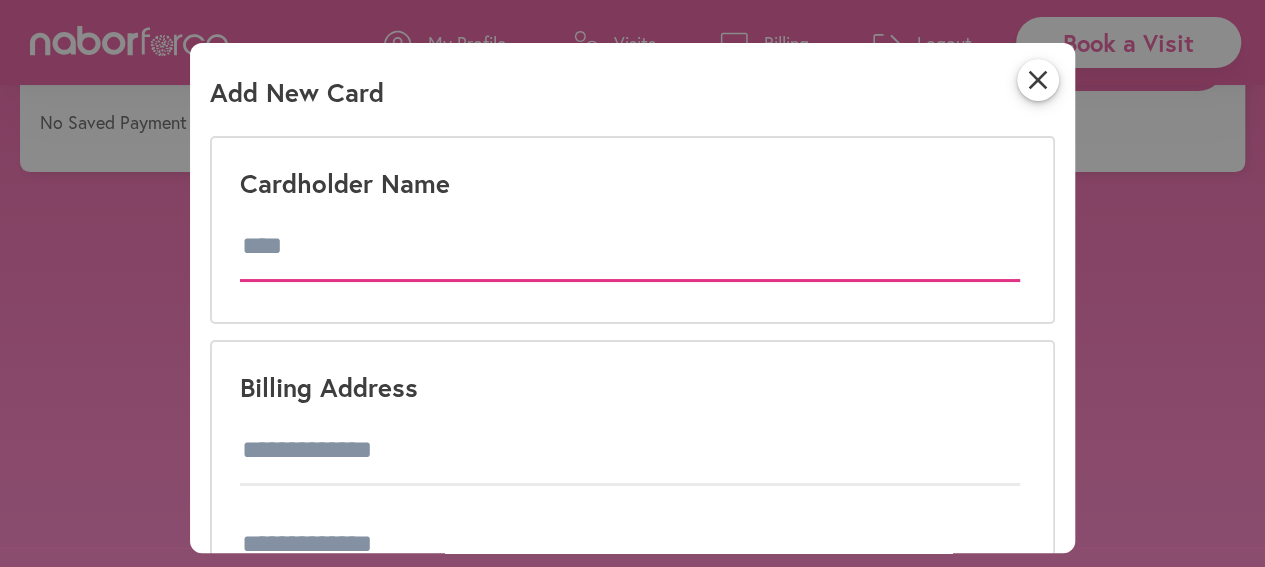click at bounding box center [630, 247] 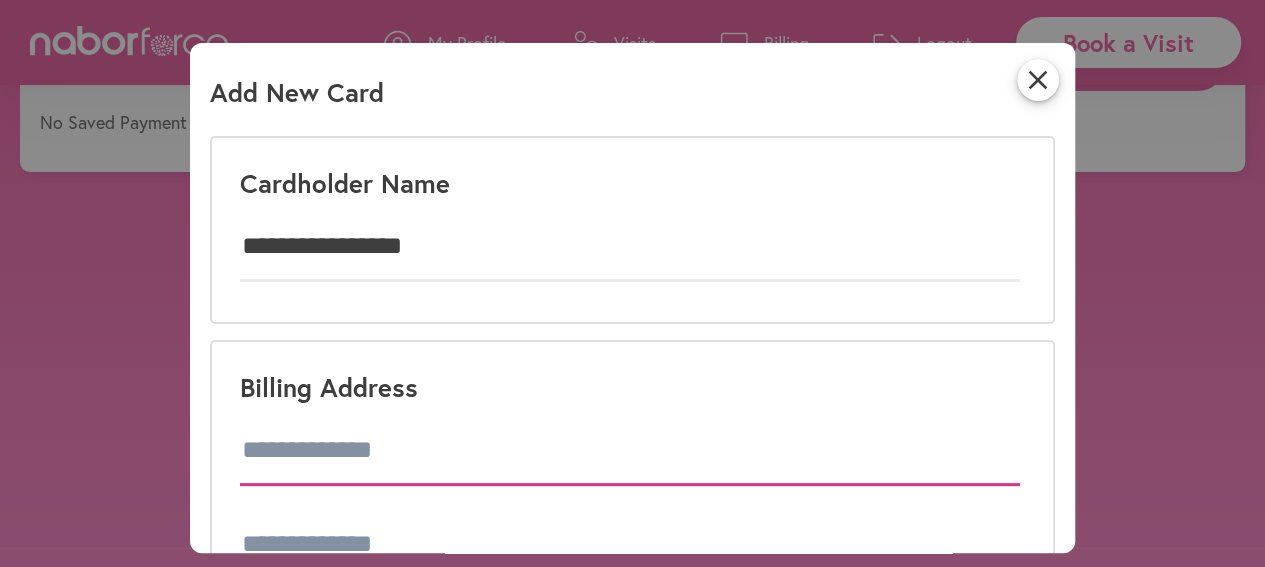 type on "**********" 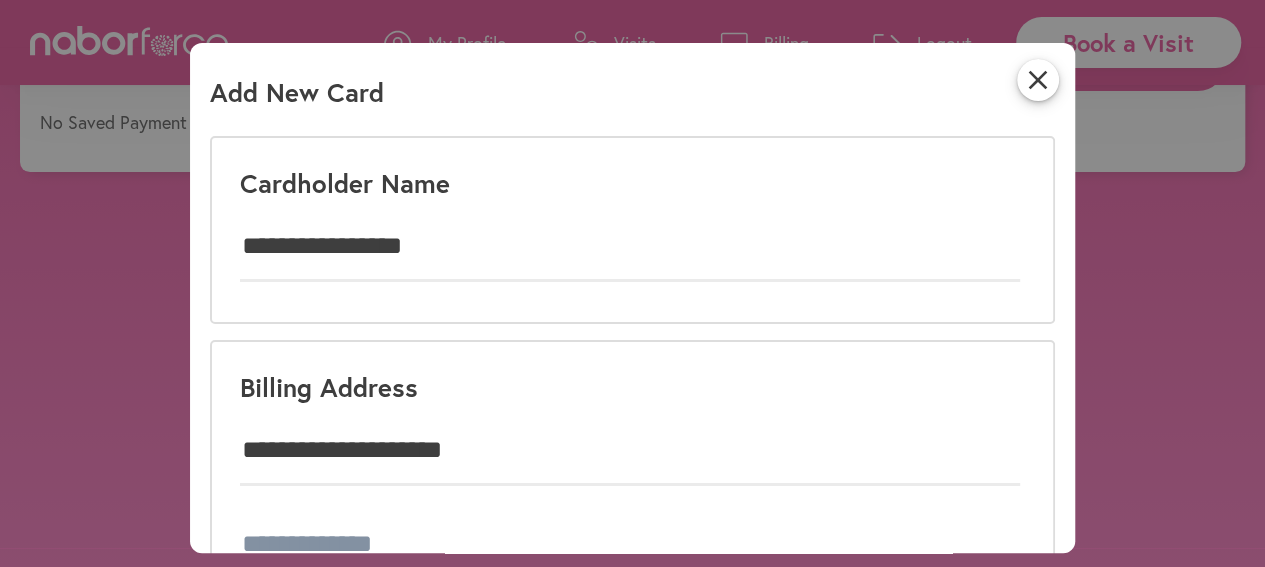 type on "*********" 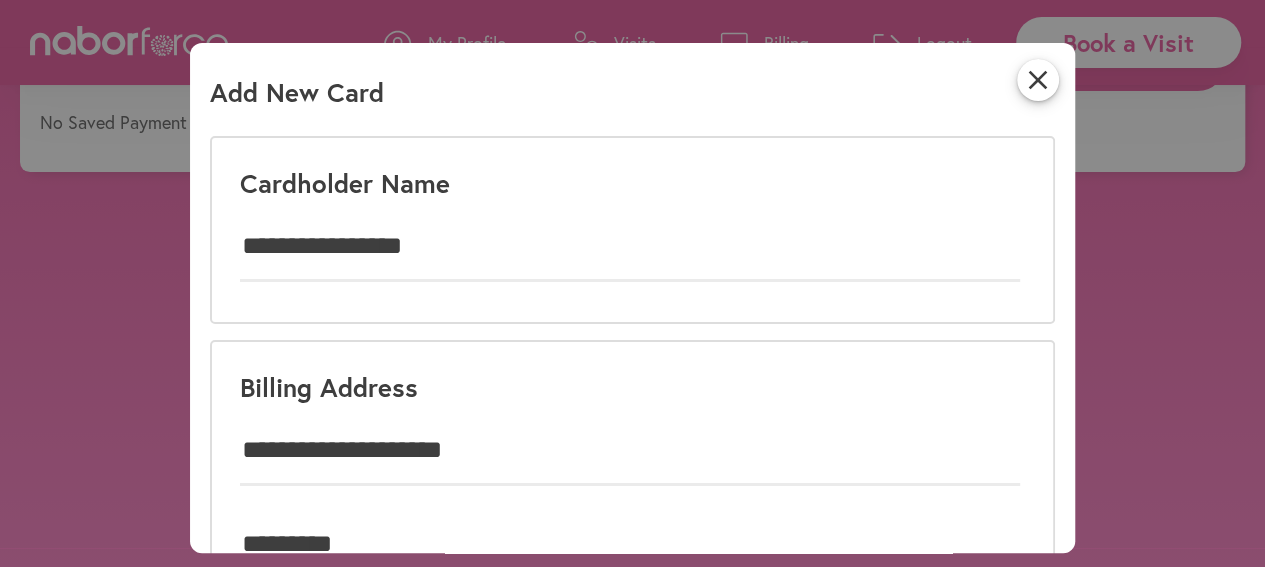 type on "**********" 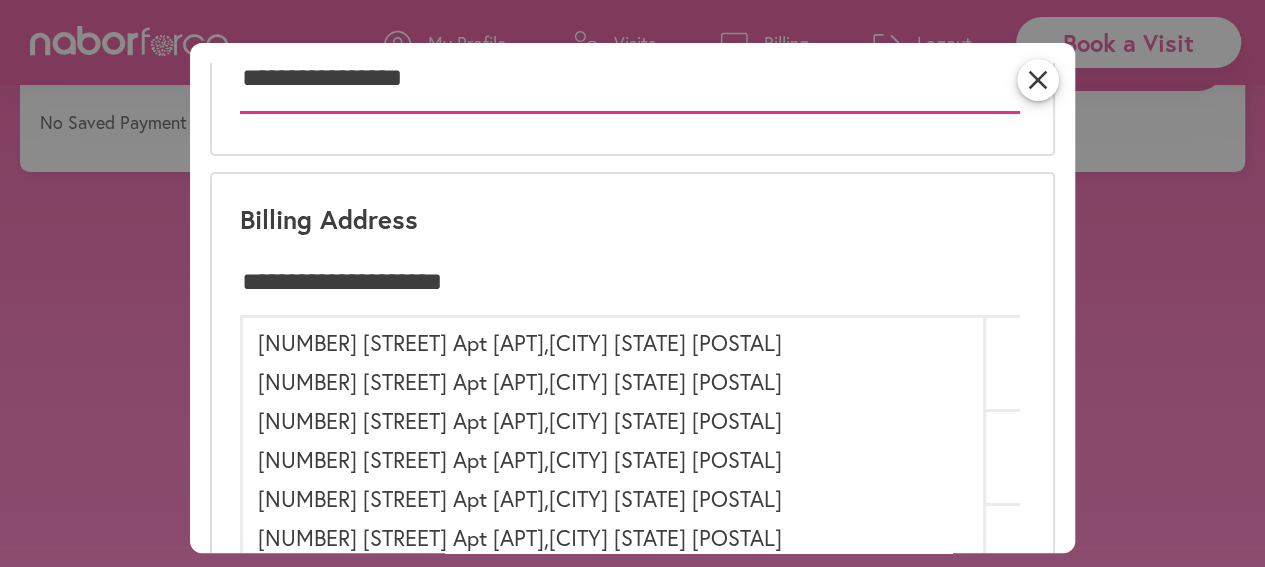 scroll, scrollTop: 200, scrollLeft: 0, axis: vertical 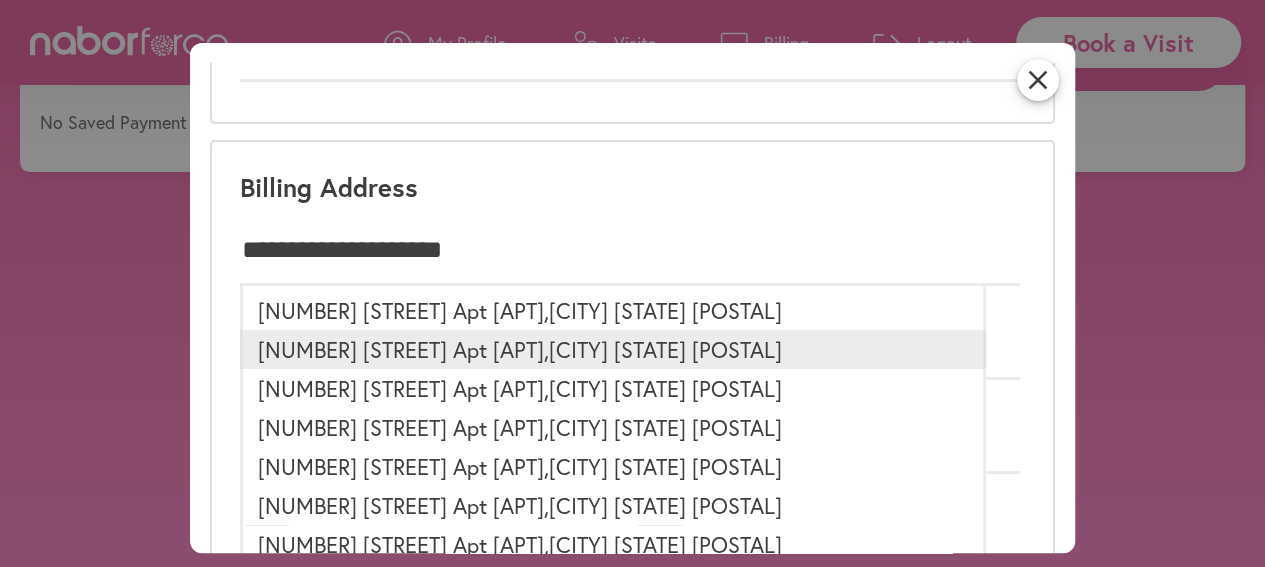 type on "**********" 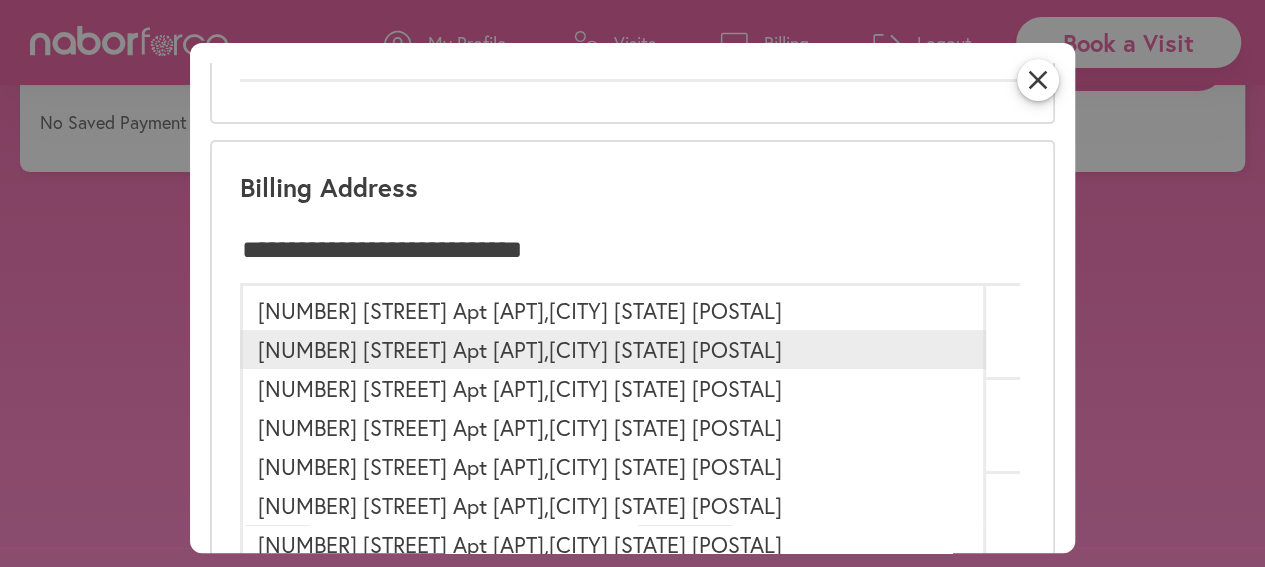 click on "[NUMBER] [STREET] Apt [APT] , [CITY] [STATE] [POSTAL]" at bounding box center [613, 349] 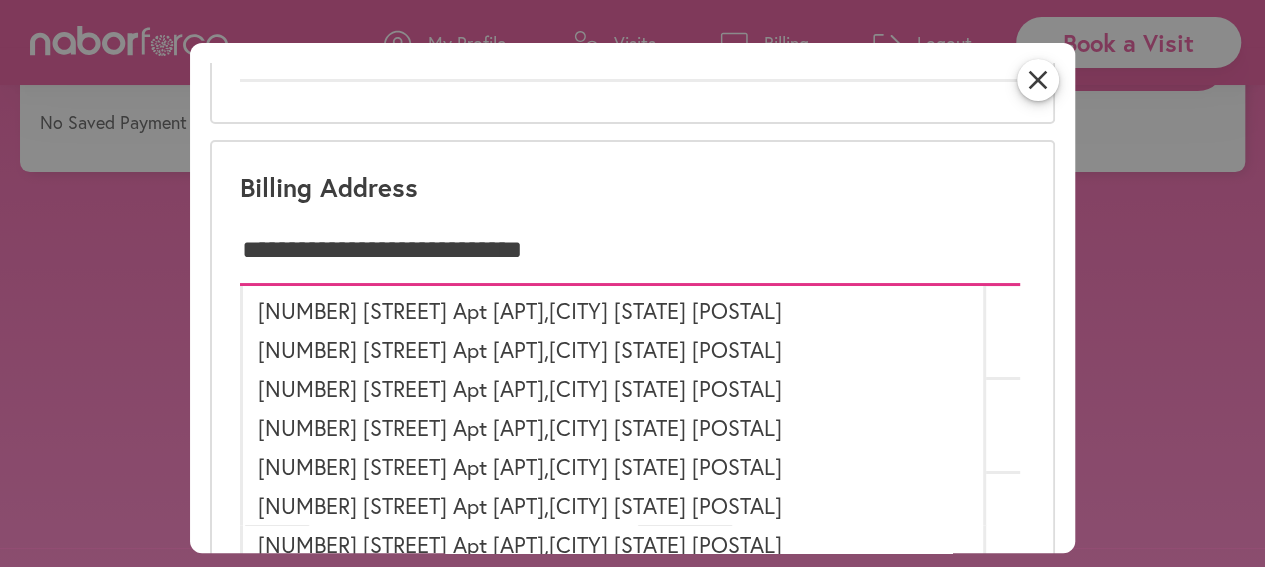 click on "**********" at bounding box center [630, 251] 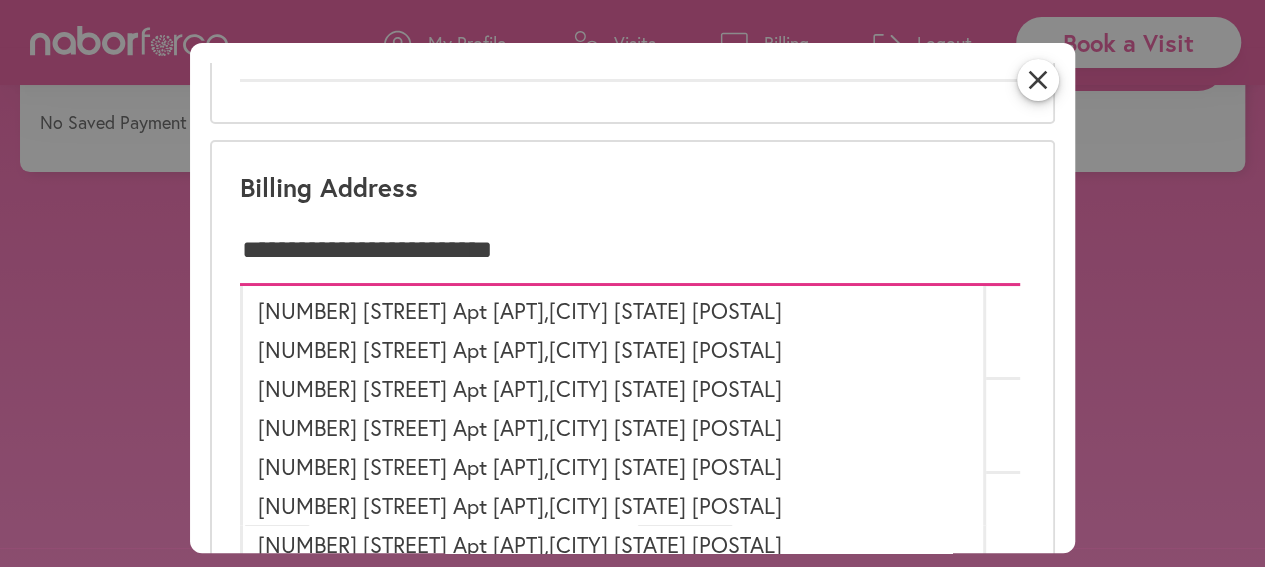 scroll, scrollTop: 0, scrollLeft: 0, axis: both 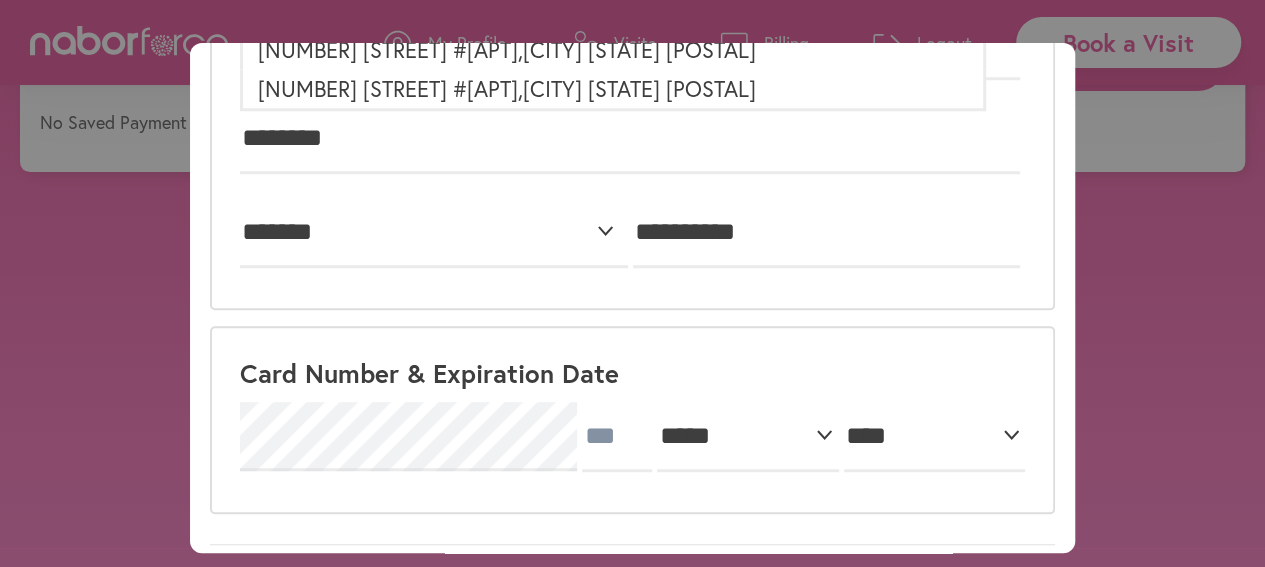 type on "**********" 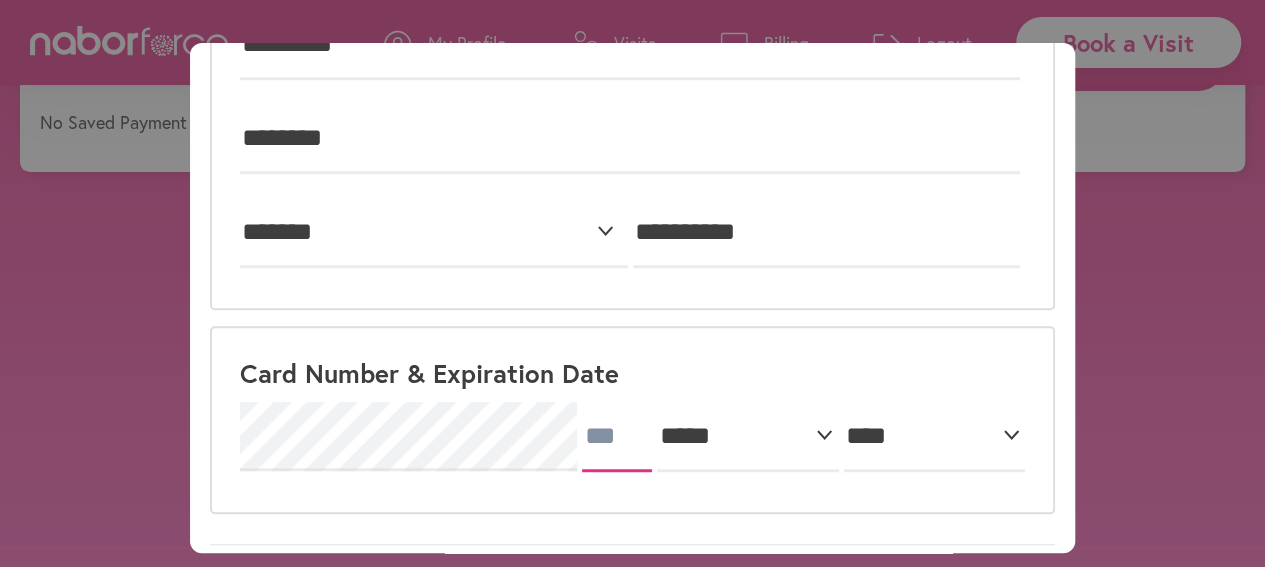 click at bounding box center (617, 437) 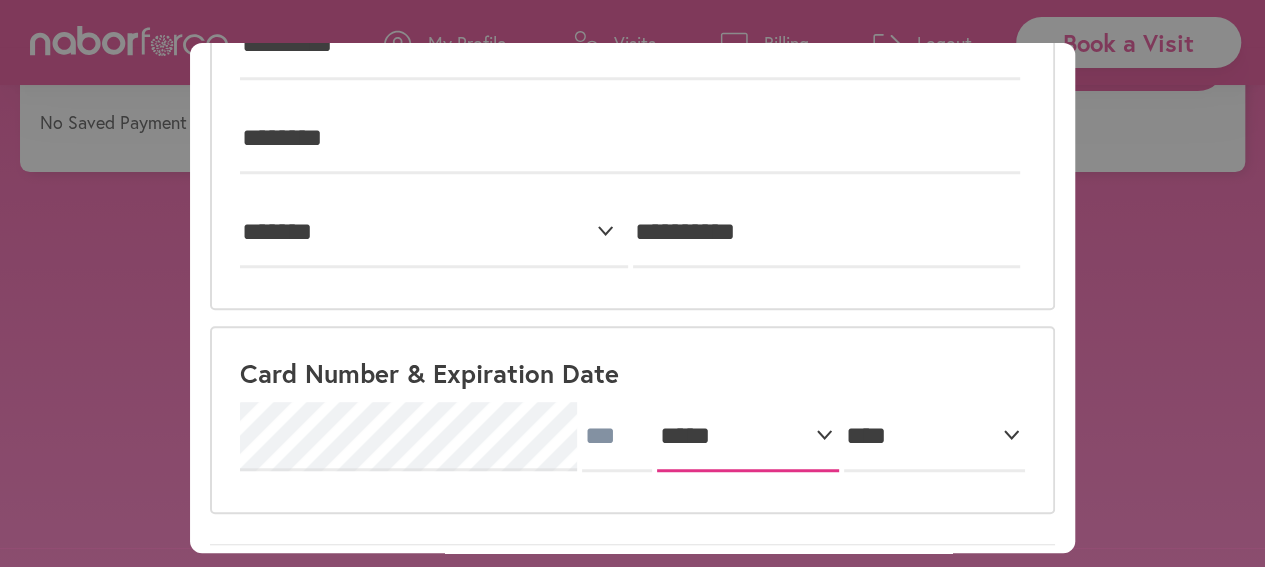select on "*" 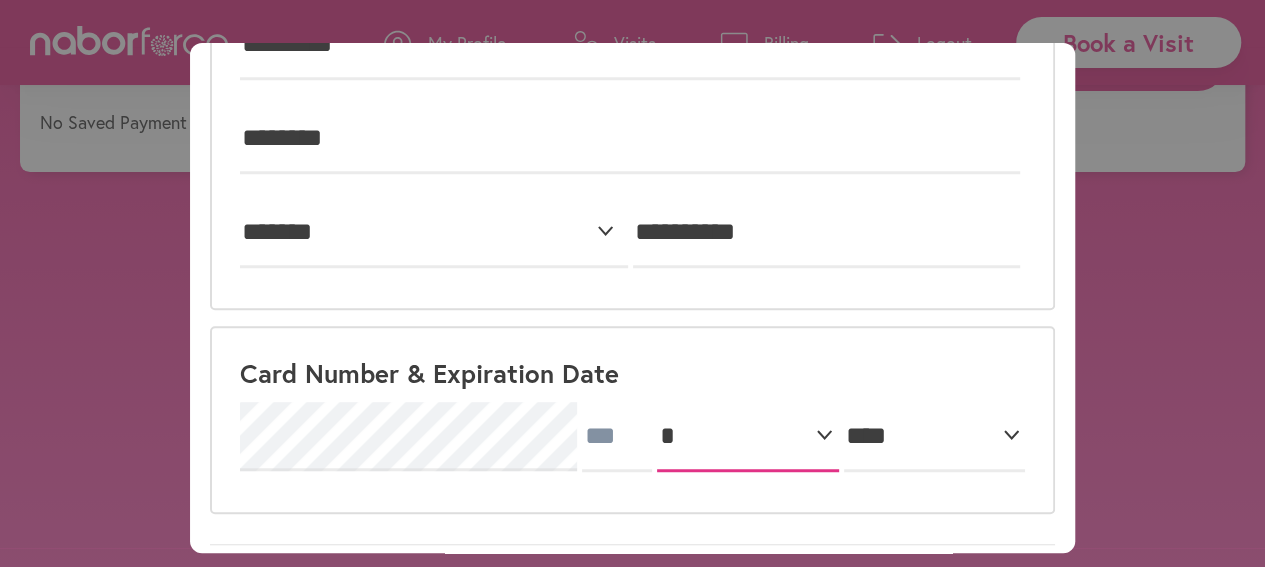 select on "****" 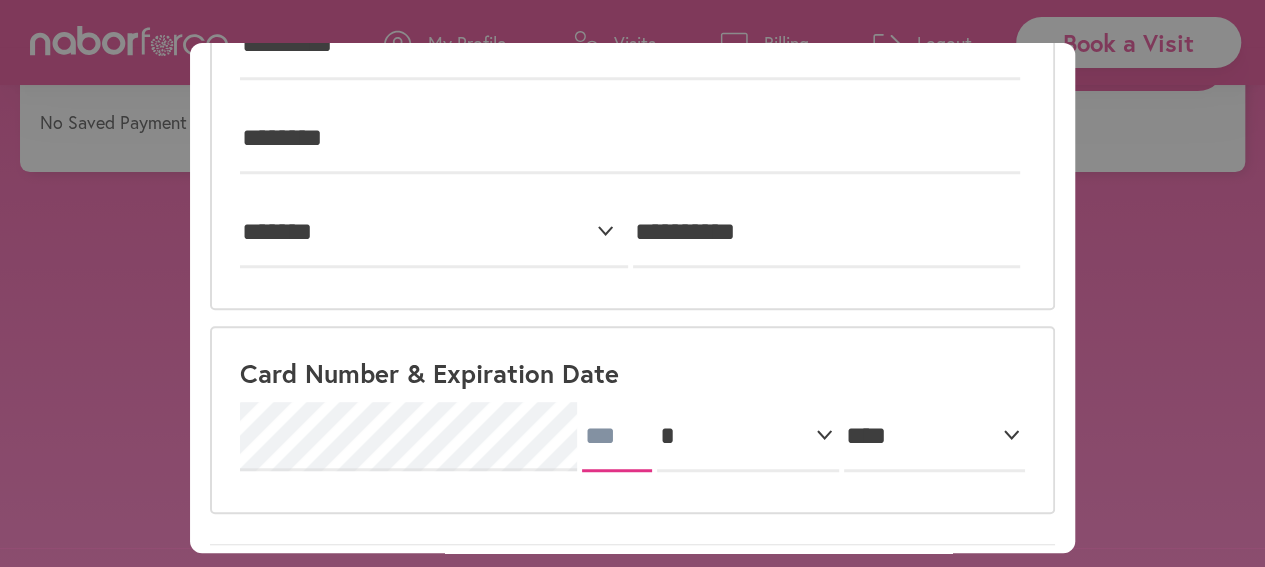 click at bounding box center [617, 437] 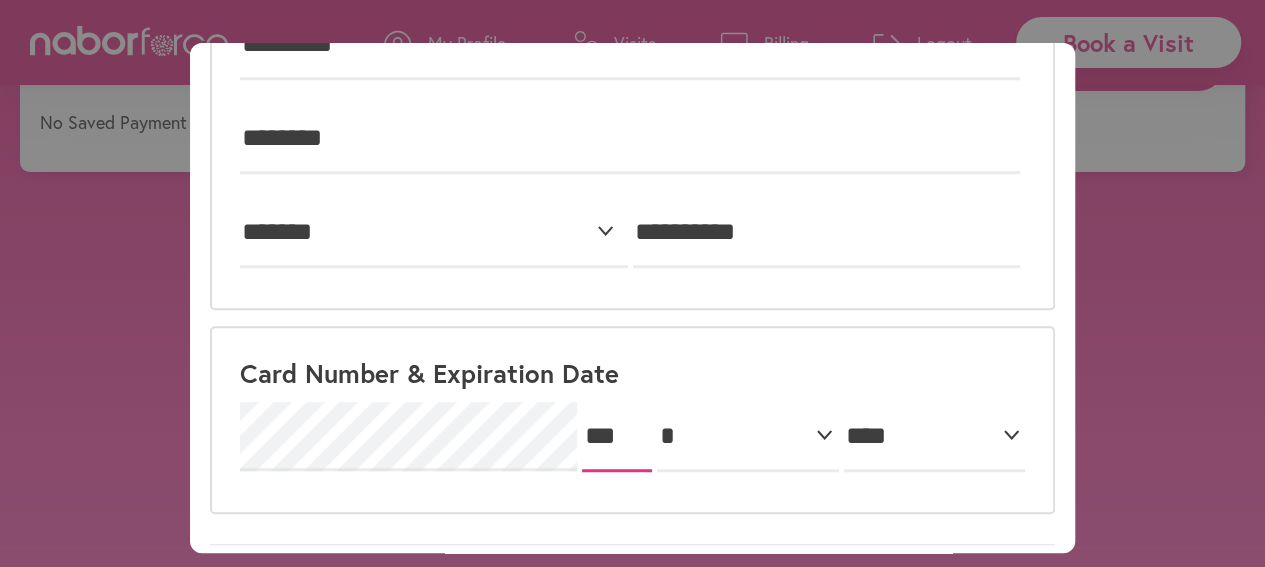 scroll, scrollTop: 586, scrollLeft: 0, axis: vertical 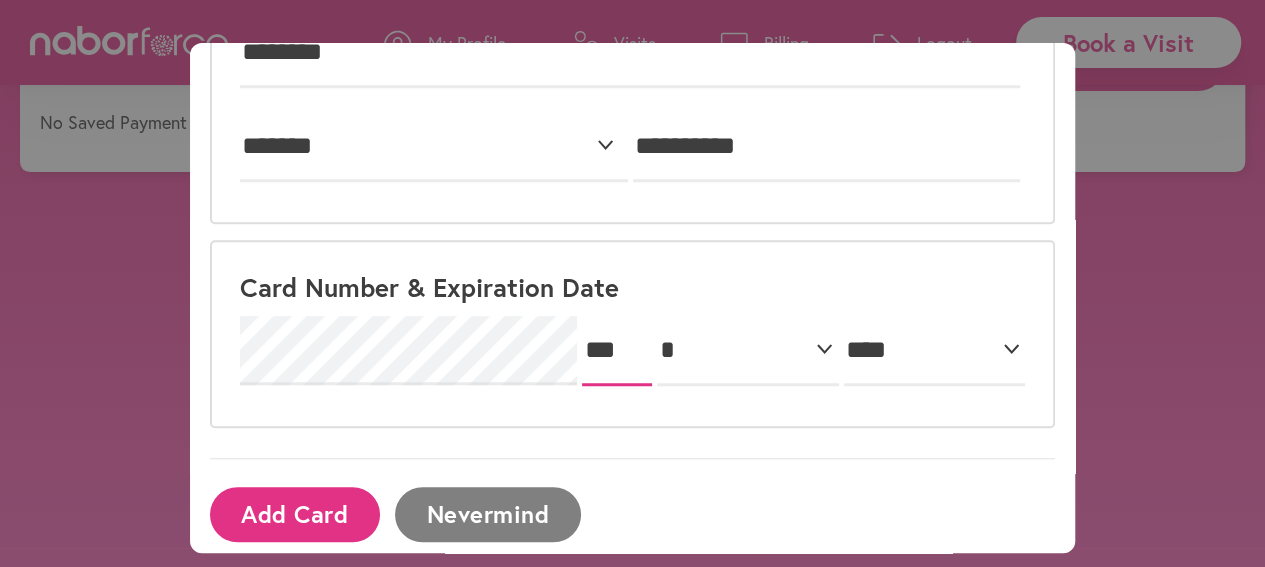 type on "***" 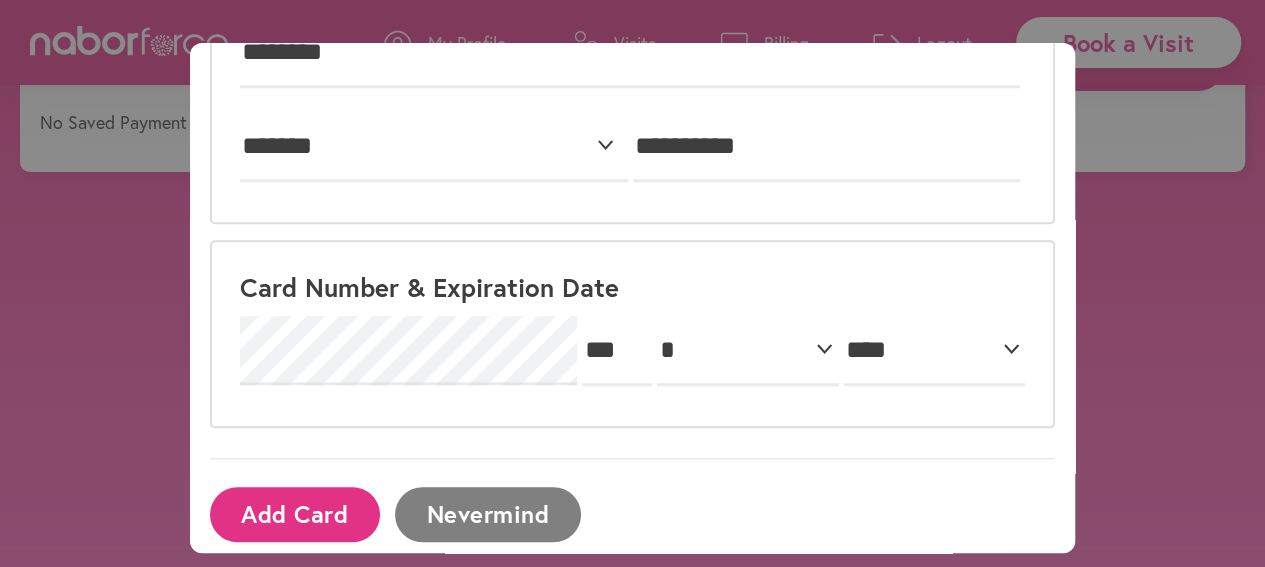 click on "Add Card" at bounding box center (295, 514) 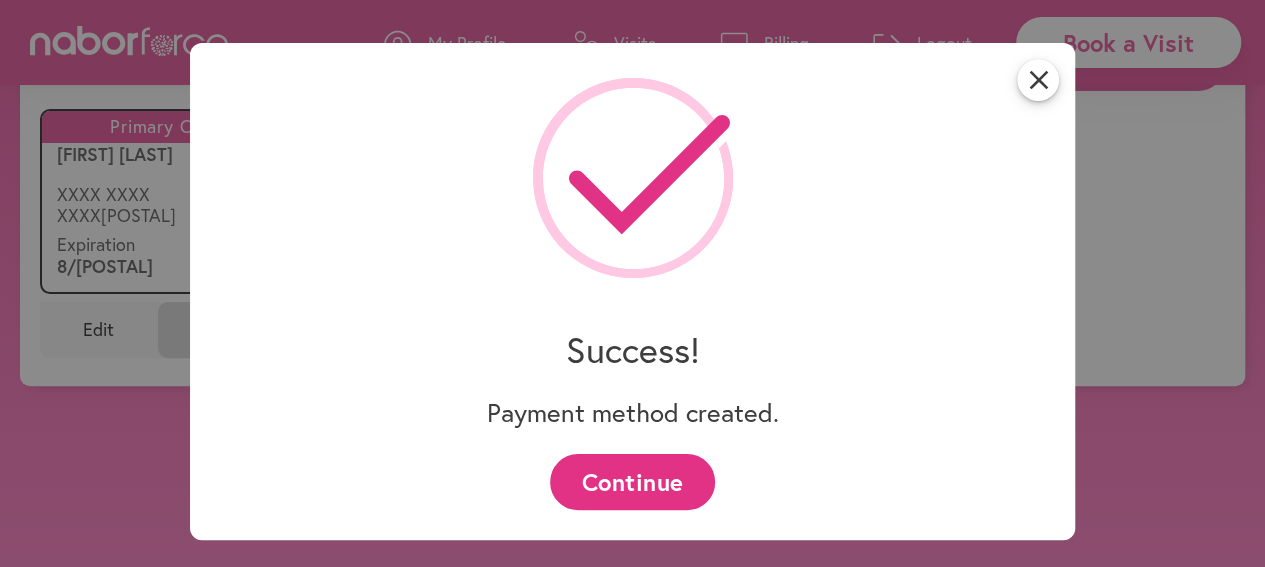 scroll, scrollTop: 0, scrollLeft: 0, axis: both 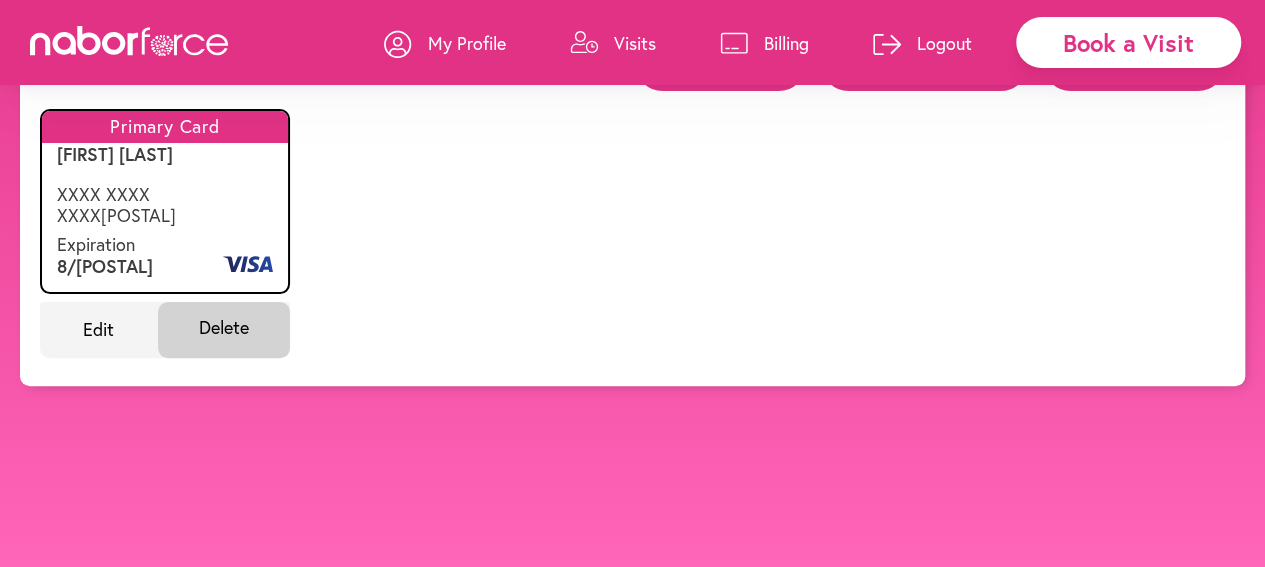 click on "My Profile" at bounding box center [467, 43] 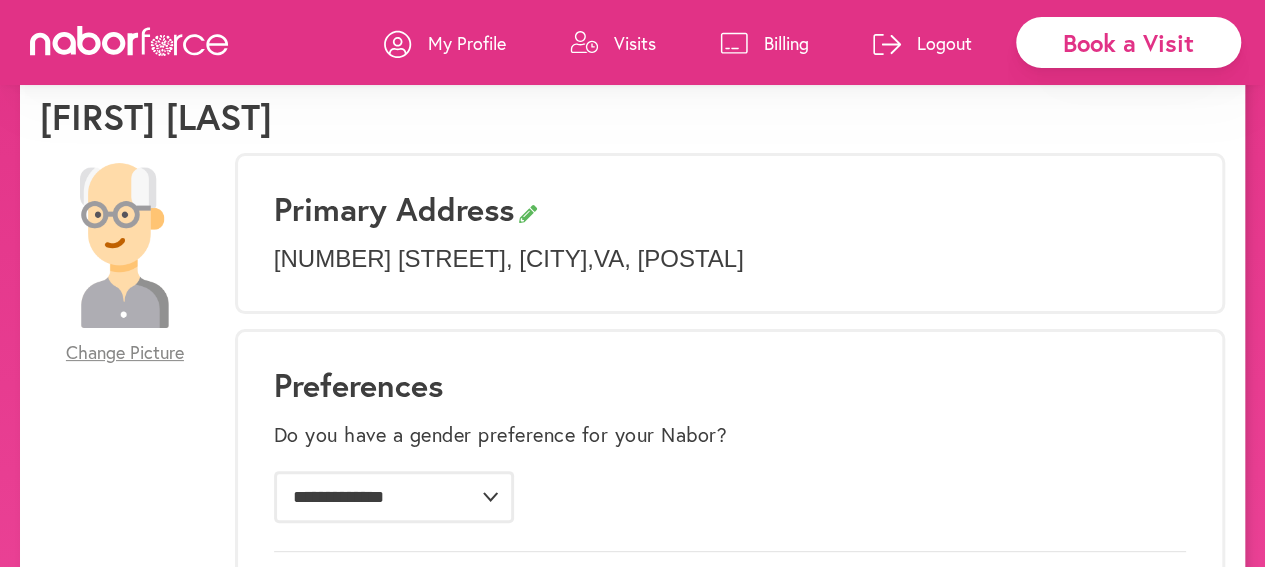 scroll, scrollTop: 0, scrollLeft: 0, axis: both 